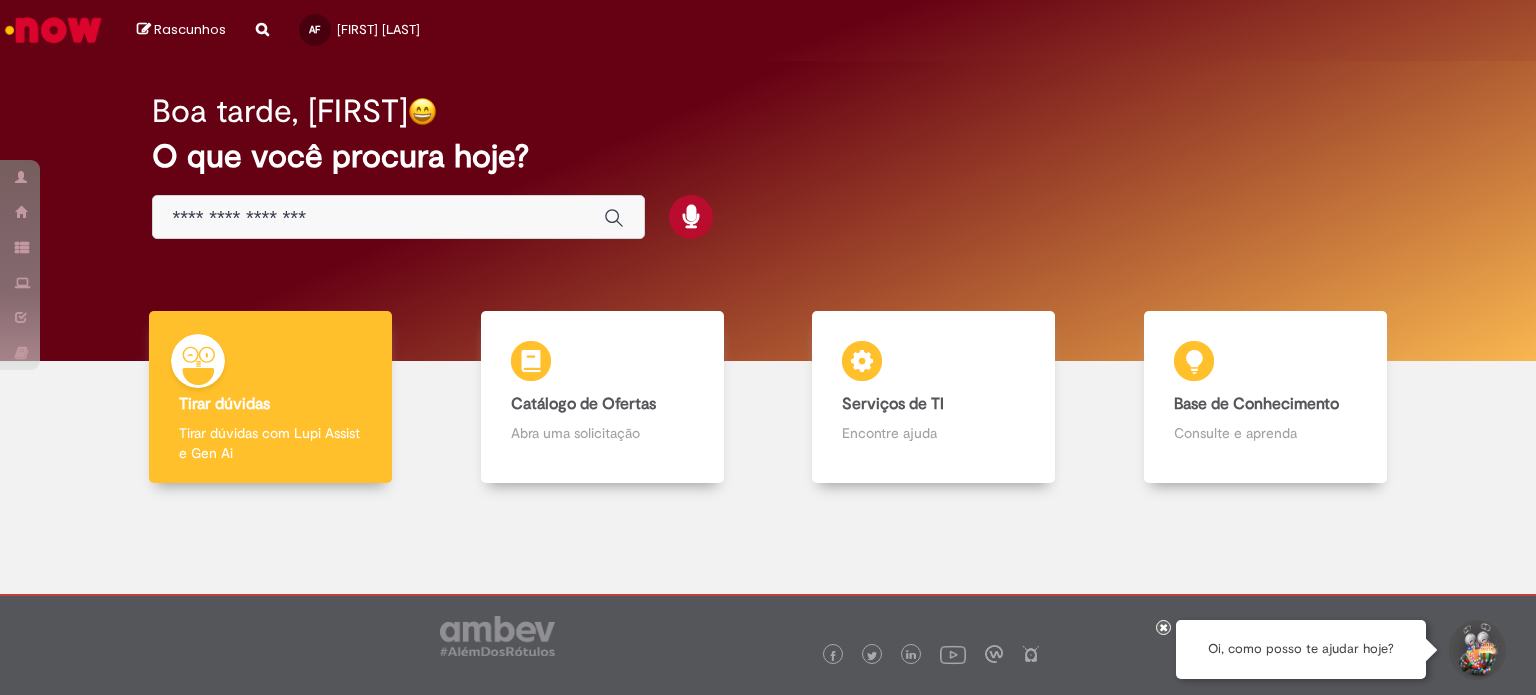 scroll, scrollTop: 0, scrollLeft: 0, axis: both 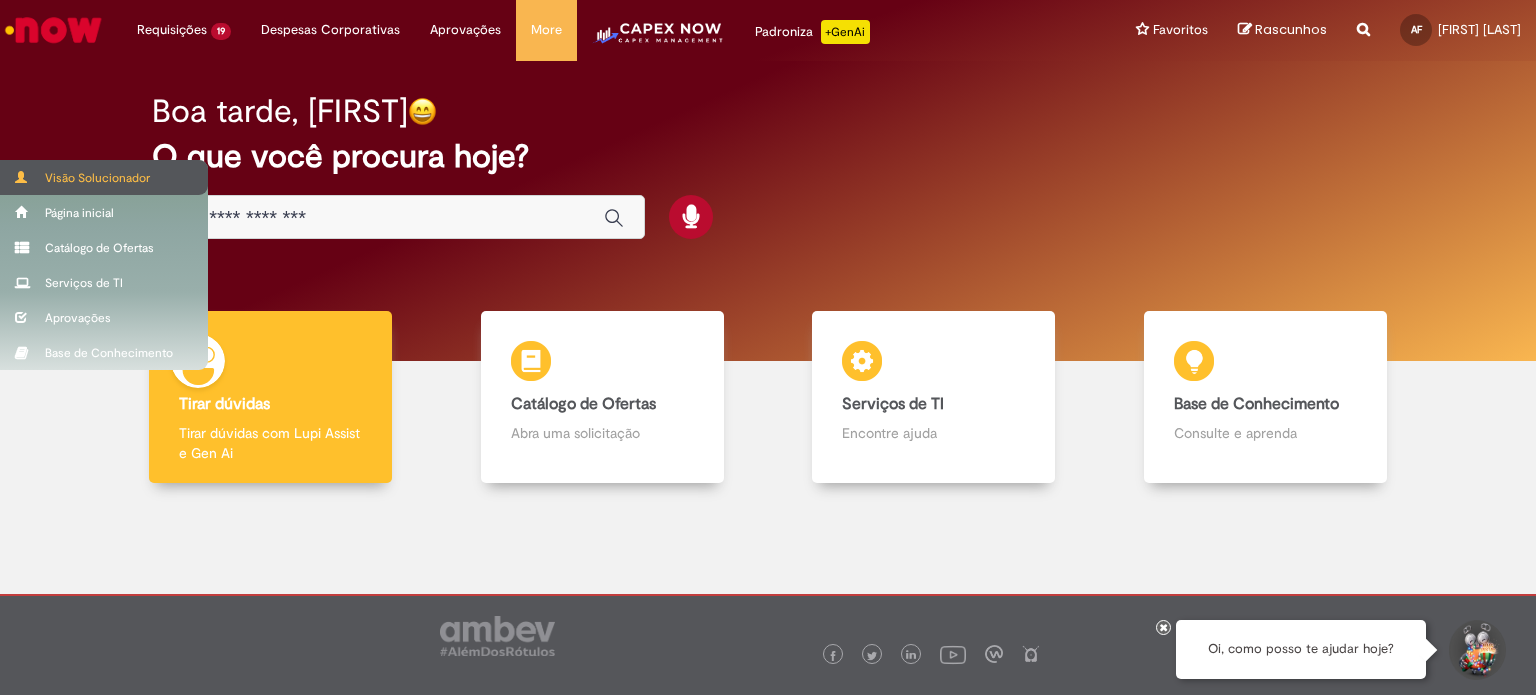 click on "Visão Solucionador" at bounding box center (104, 177) 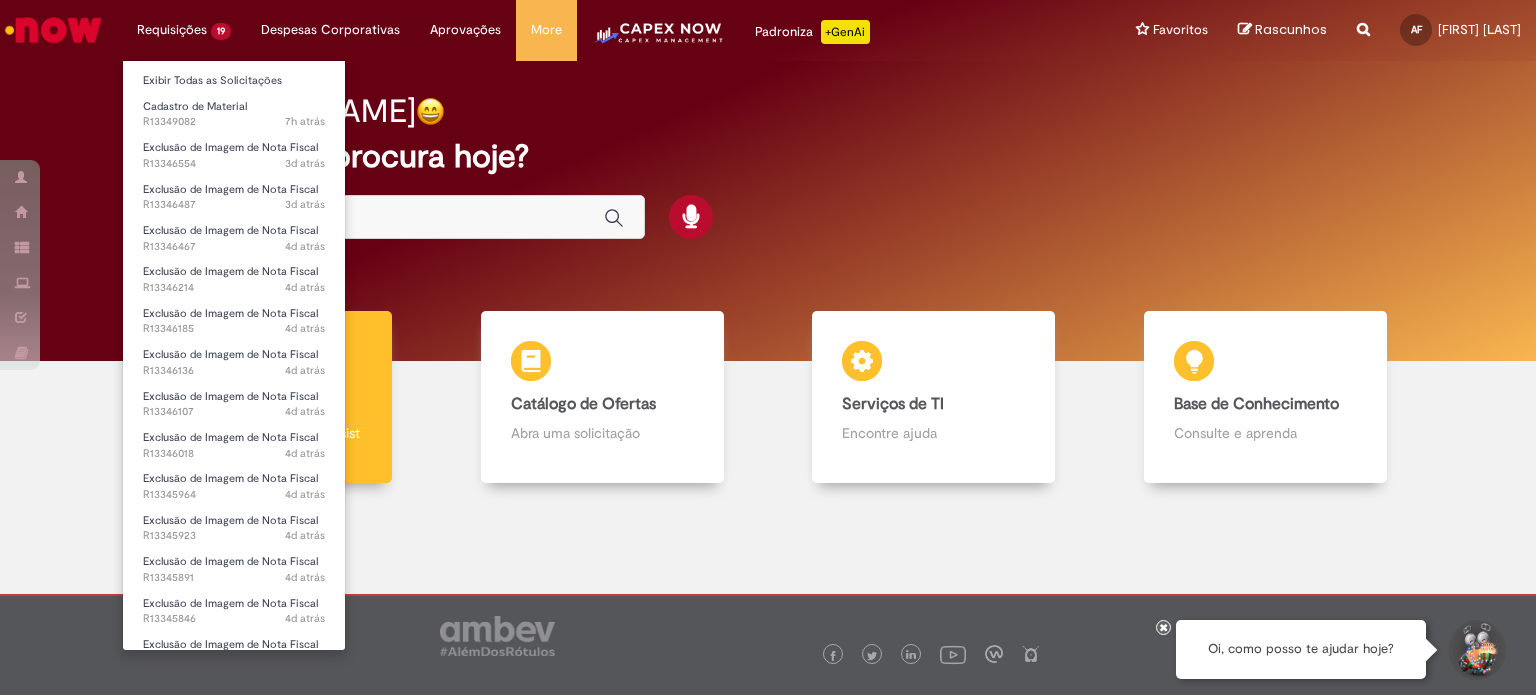 scroll, scrollTop: 0, scrollLeft: 0, axis: both 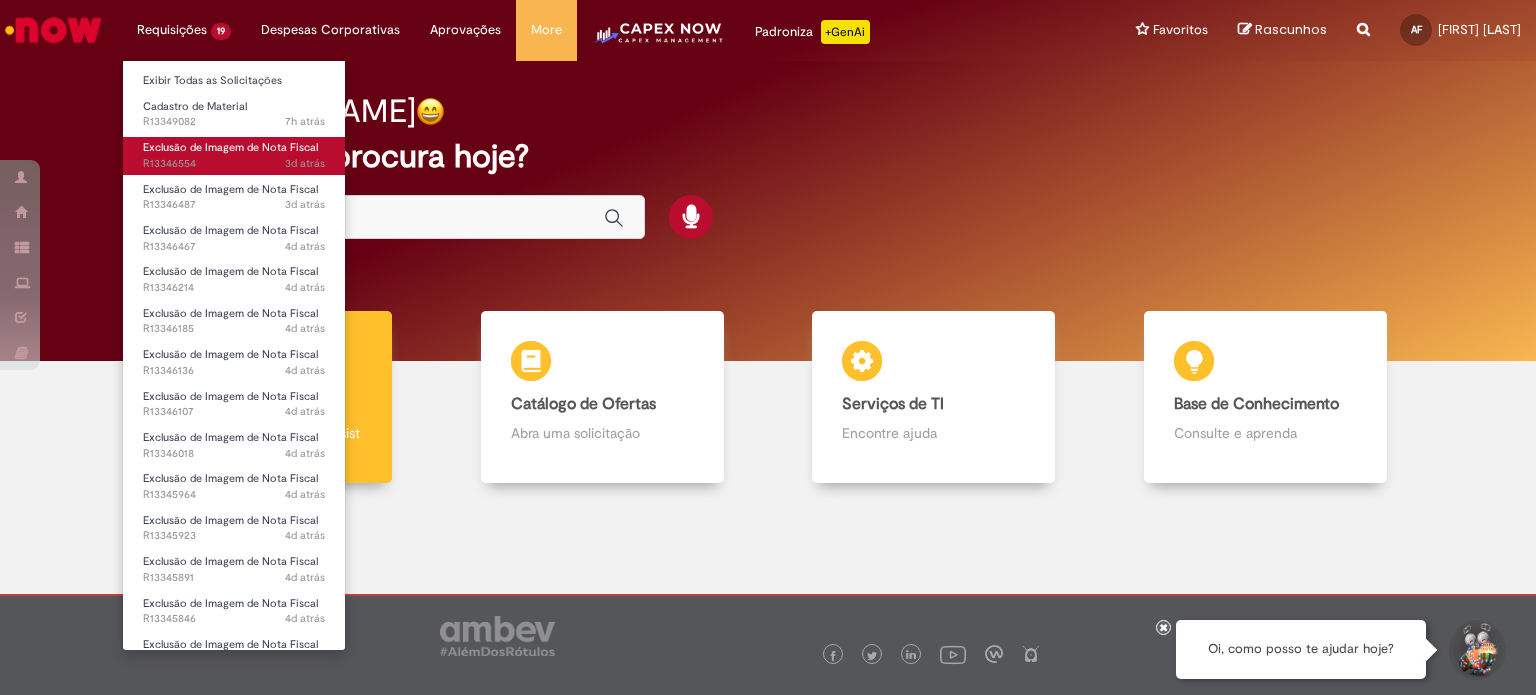 click on "Exclusão de Imagem de Nota Fiscal" at bounding box center [230, 147] 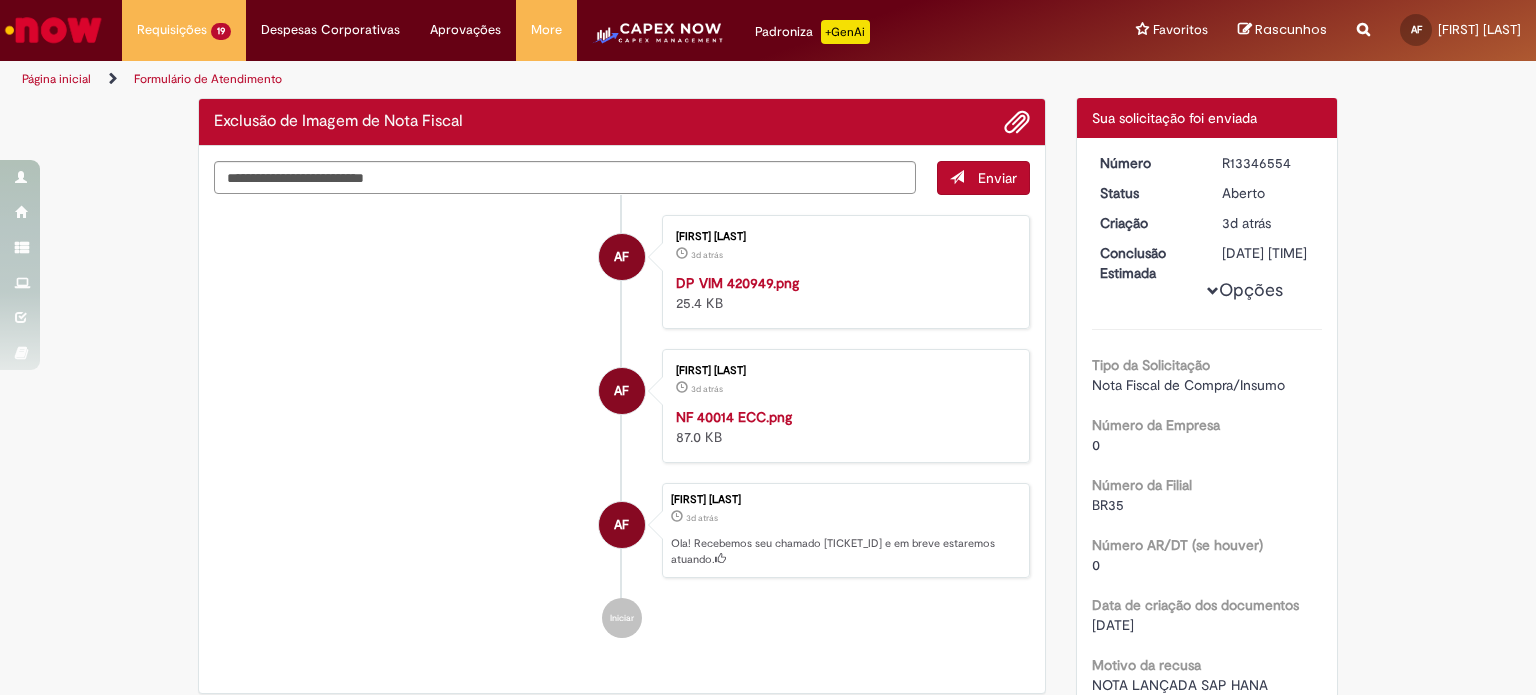 scroll, scrollTop: 0, scrollLeft: 0, axis: both 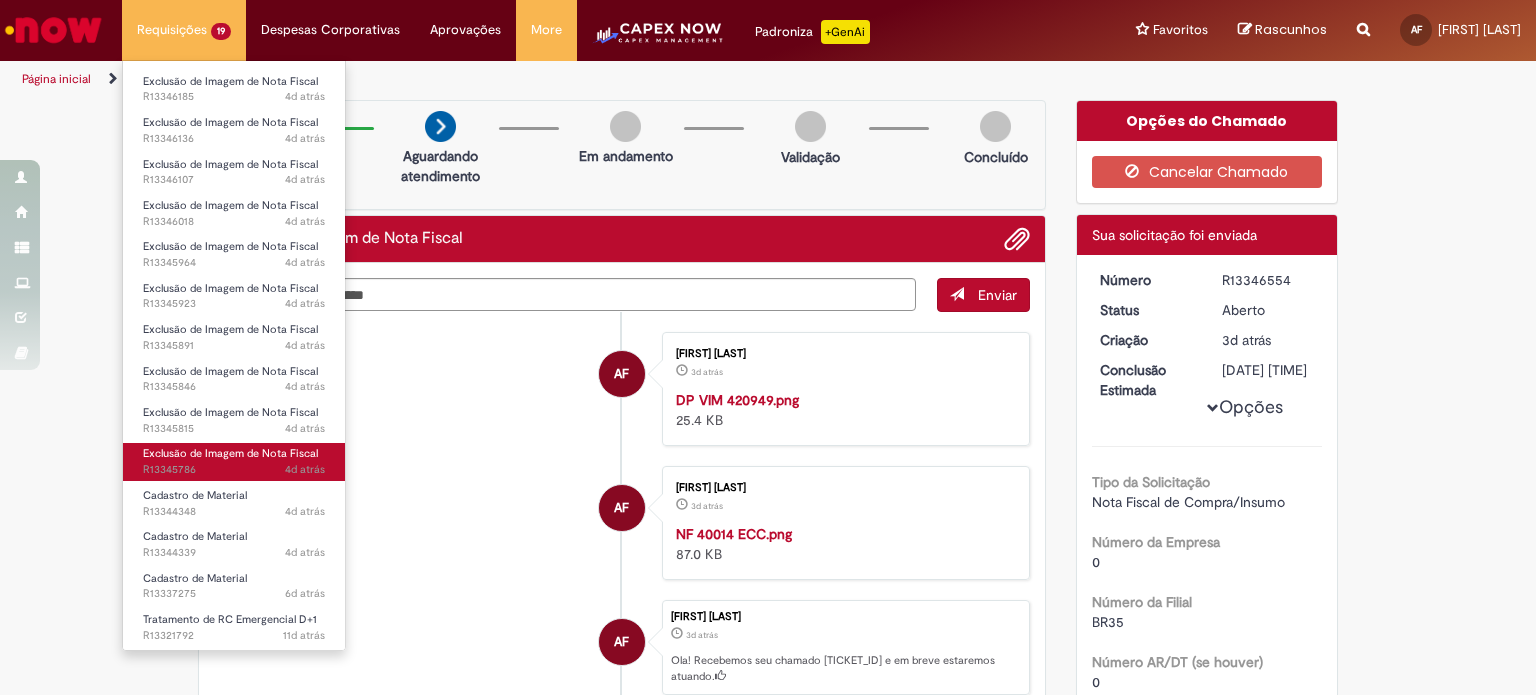 click on "Exclusão de Imagem de Nota Fiscal" at bounding box center (230, 453) 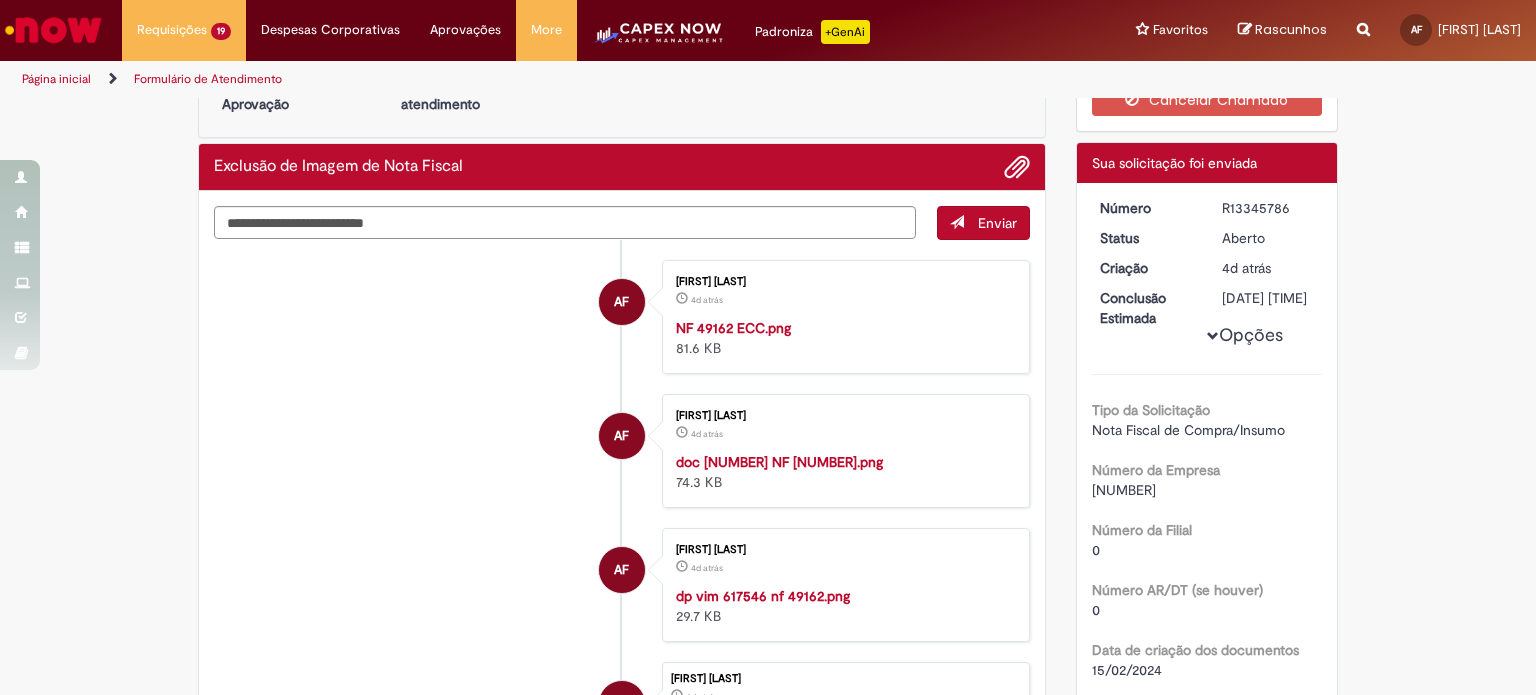 scroll, scrollTop: 0, scrollLeft: 0, axis: both 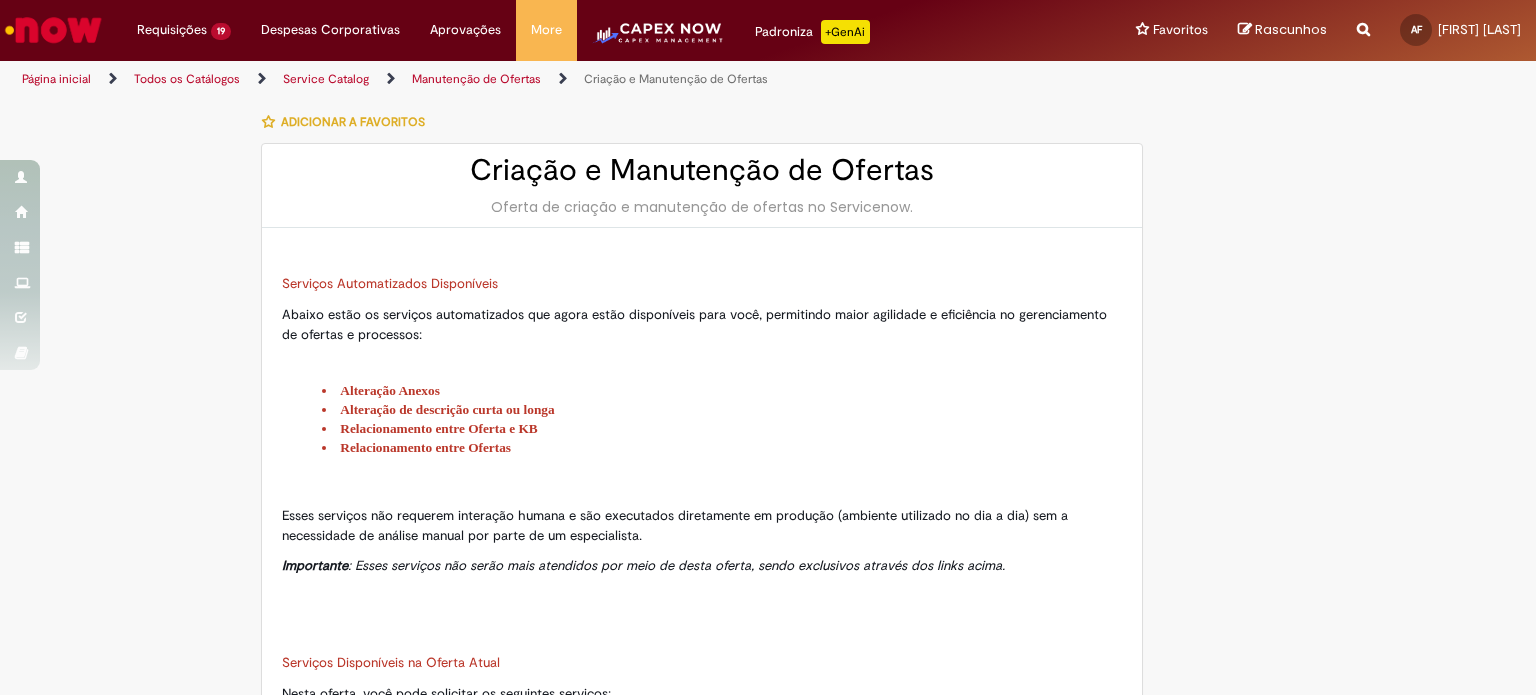 type on "**********" 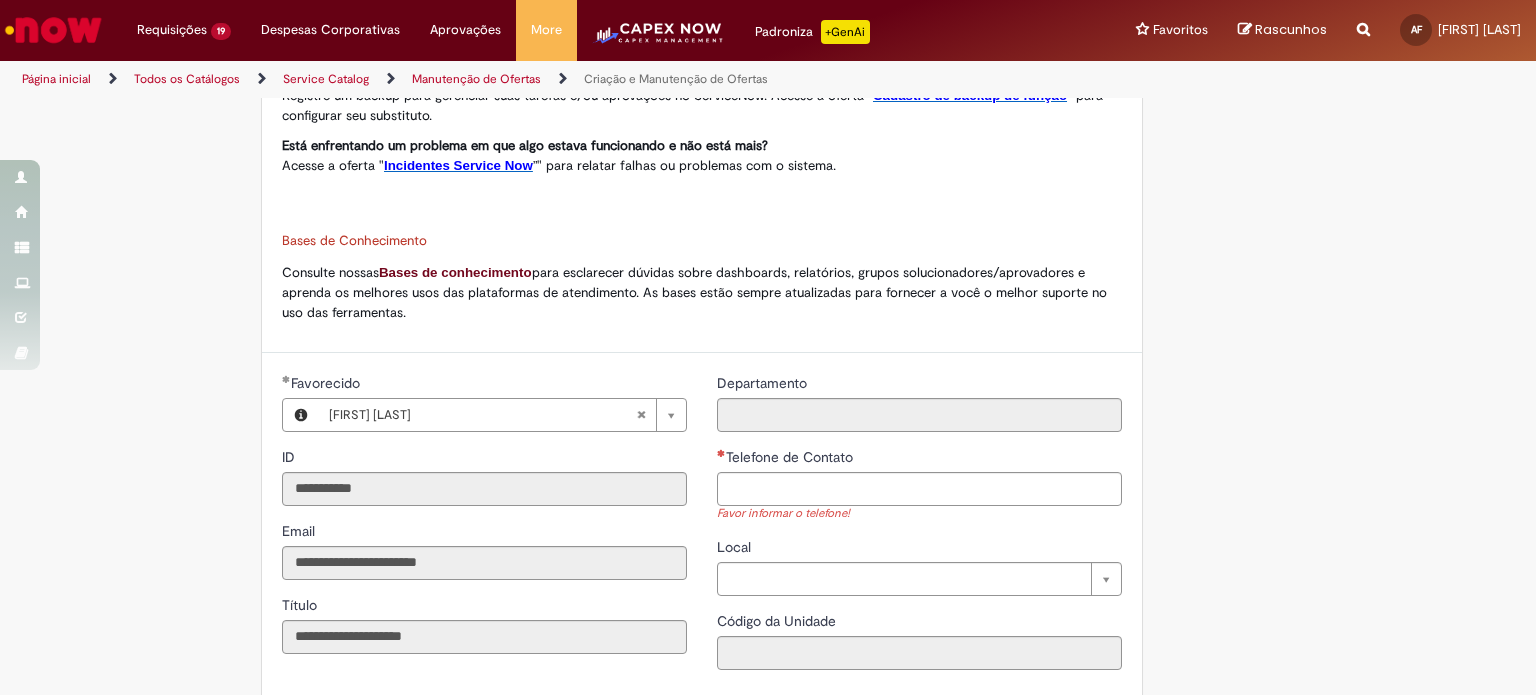 scroll, scrollTop: 1100, scrollLeft: 0, axis: vertical 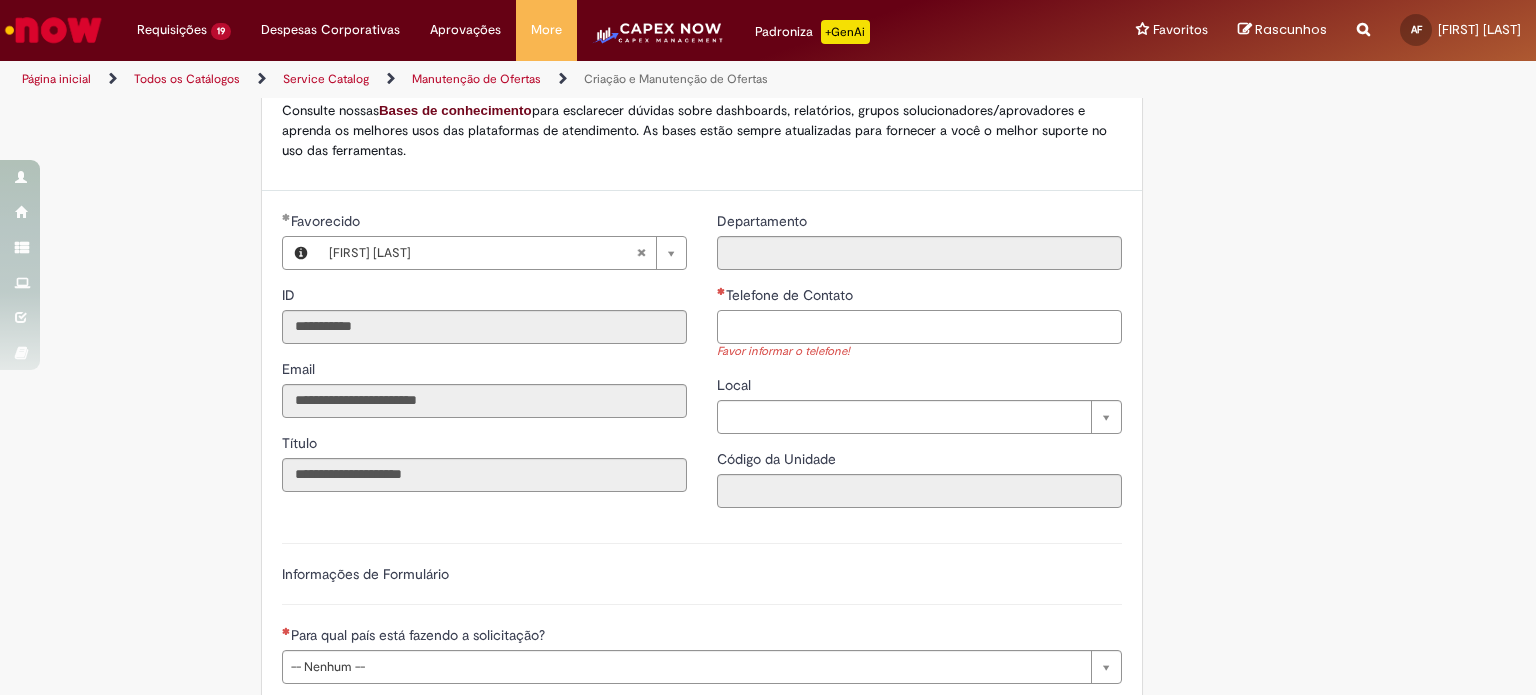 click on "Telefone de Contato" at bounding box center [919, 327] 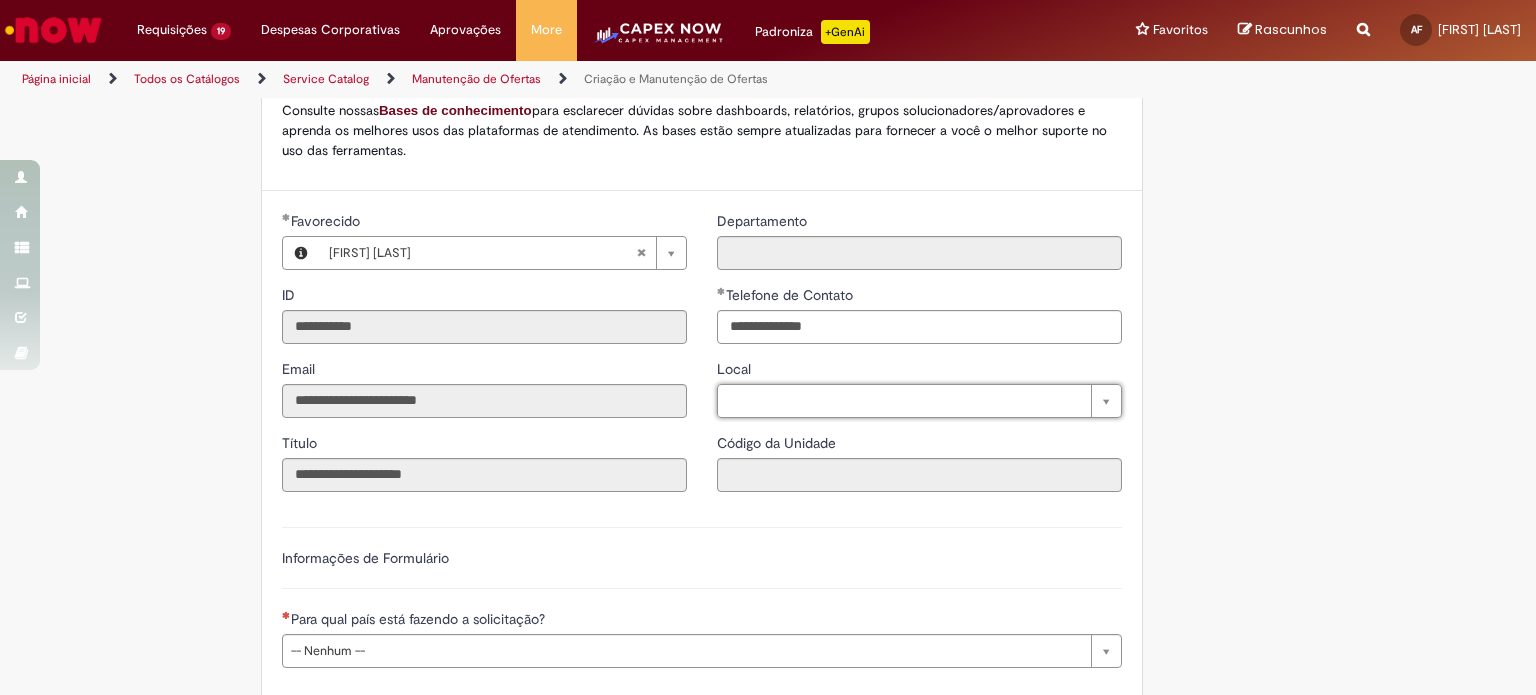 type on "**********" 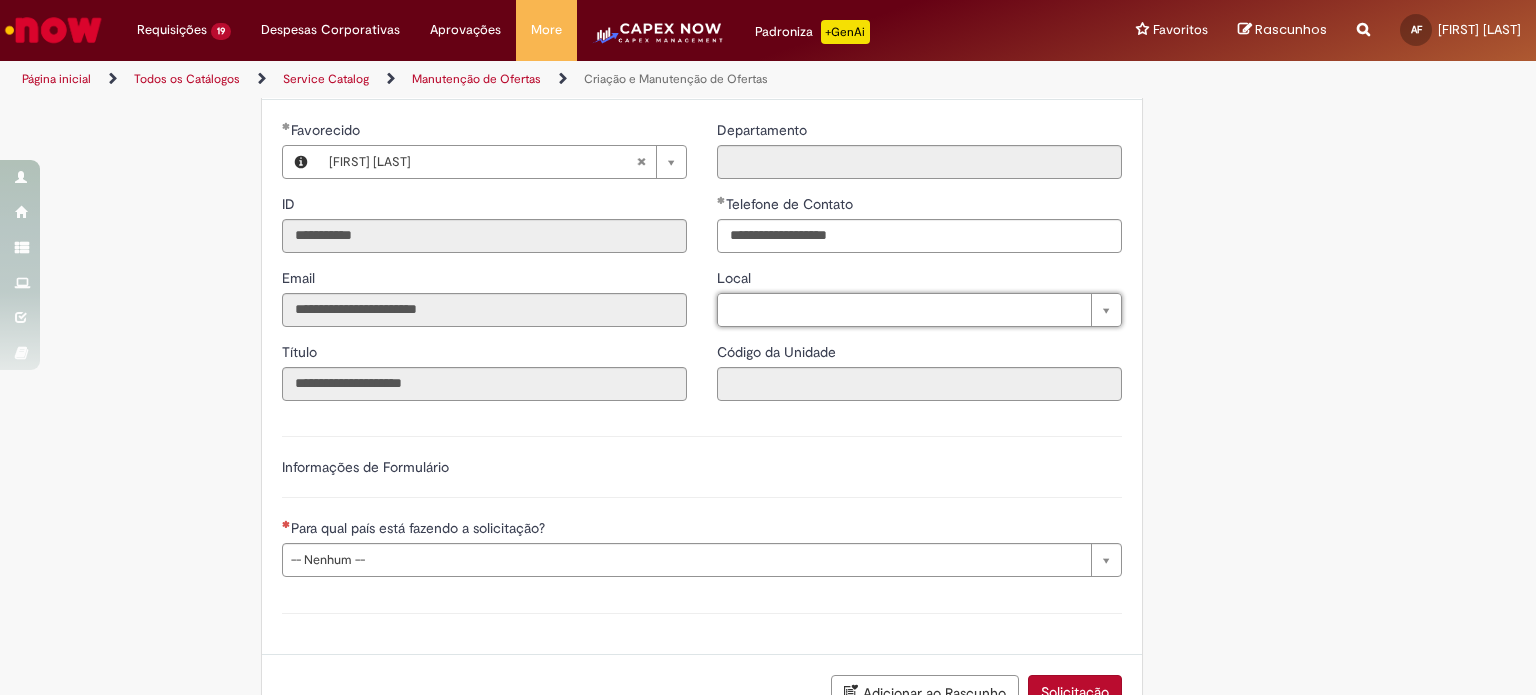 scroll, scrollTop: 1300, scrollLeft: 0, axis: vertical 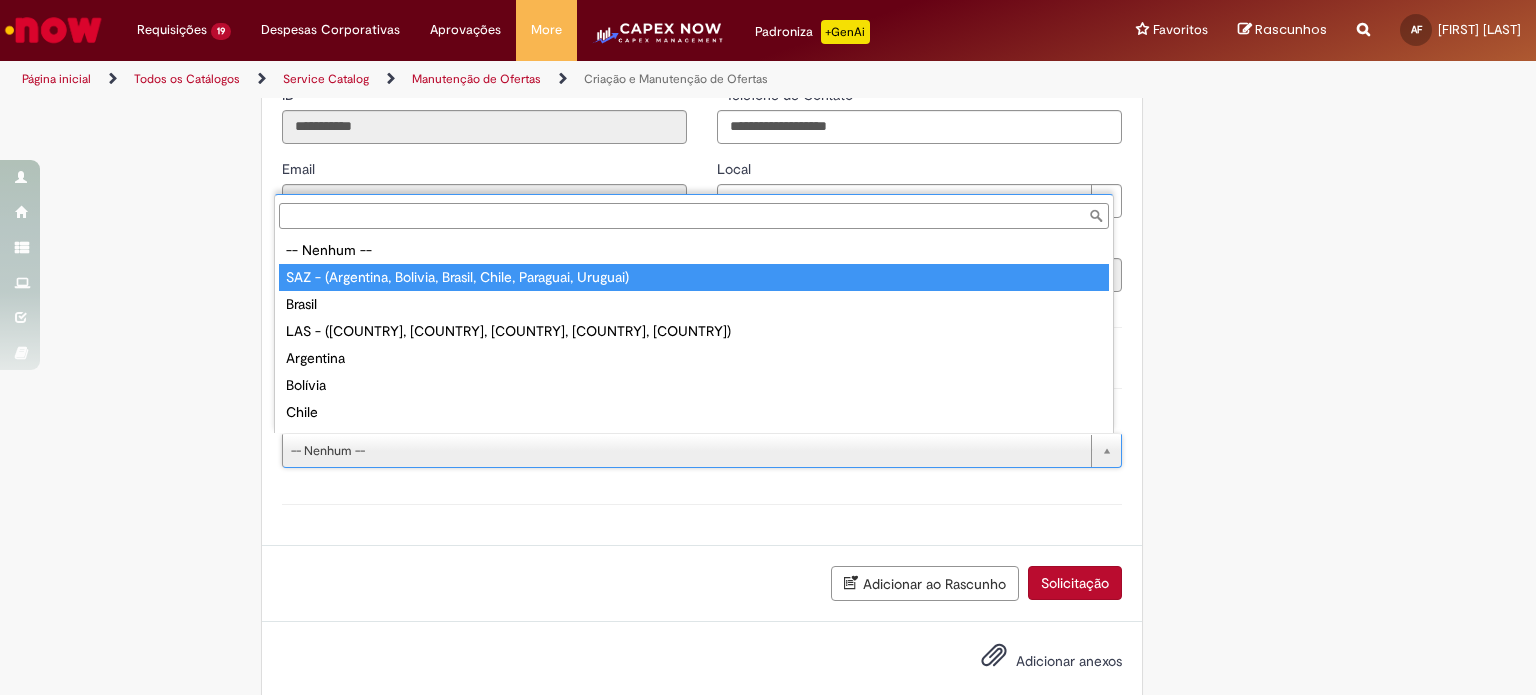 type on "**********" 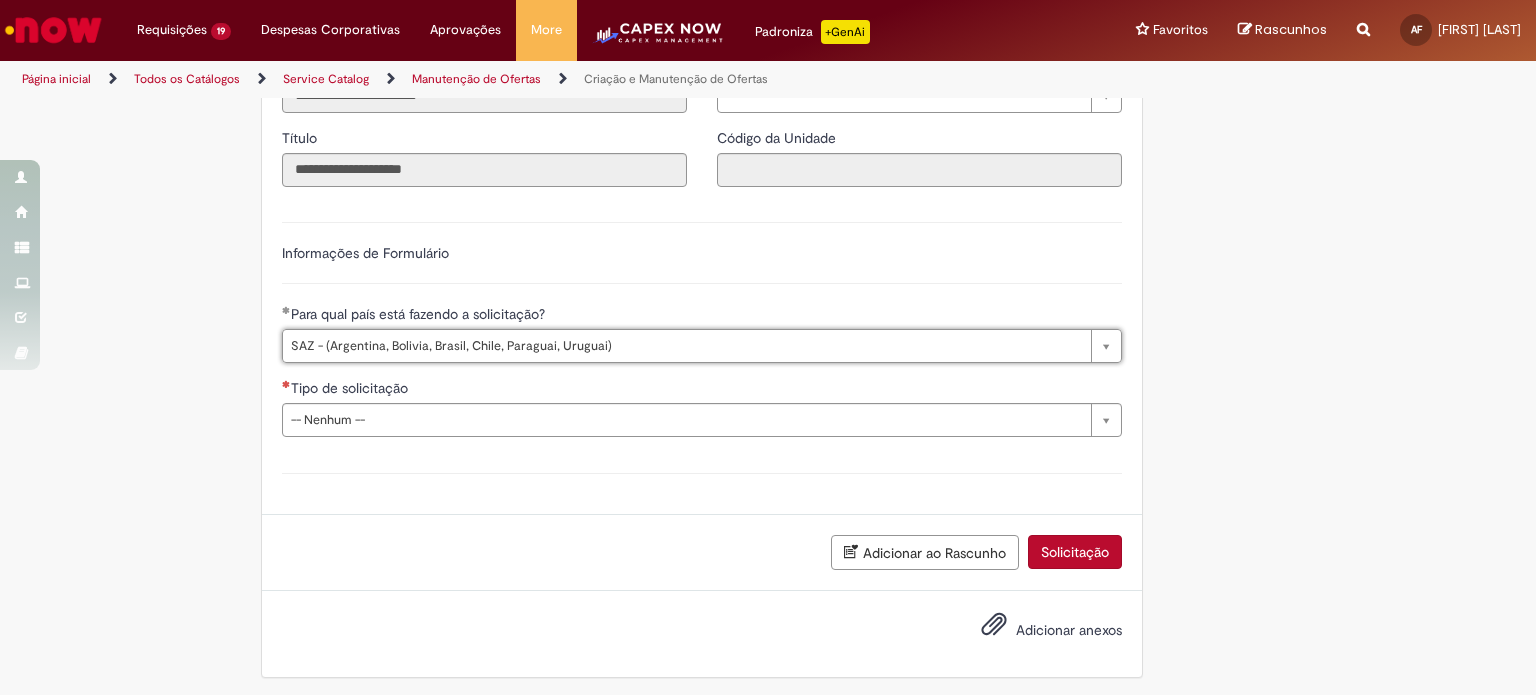 scroll, scrollTop: 1406, scrollLeft: 0, axis: vertical 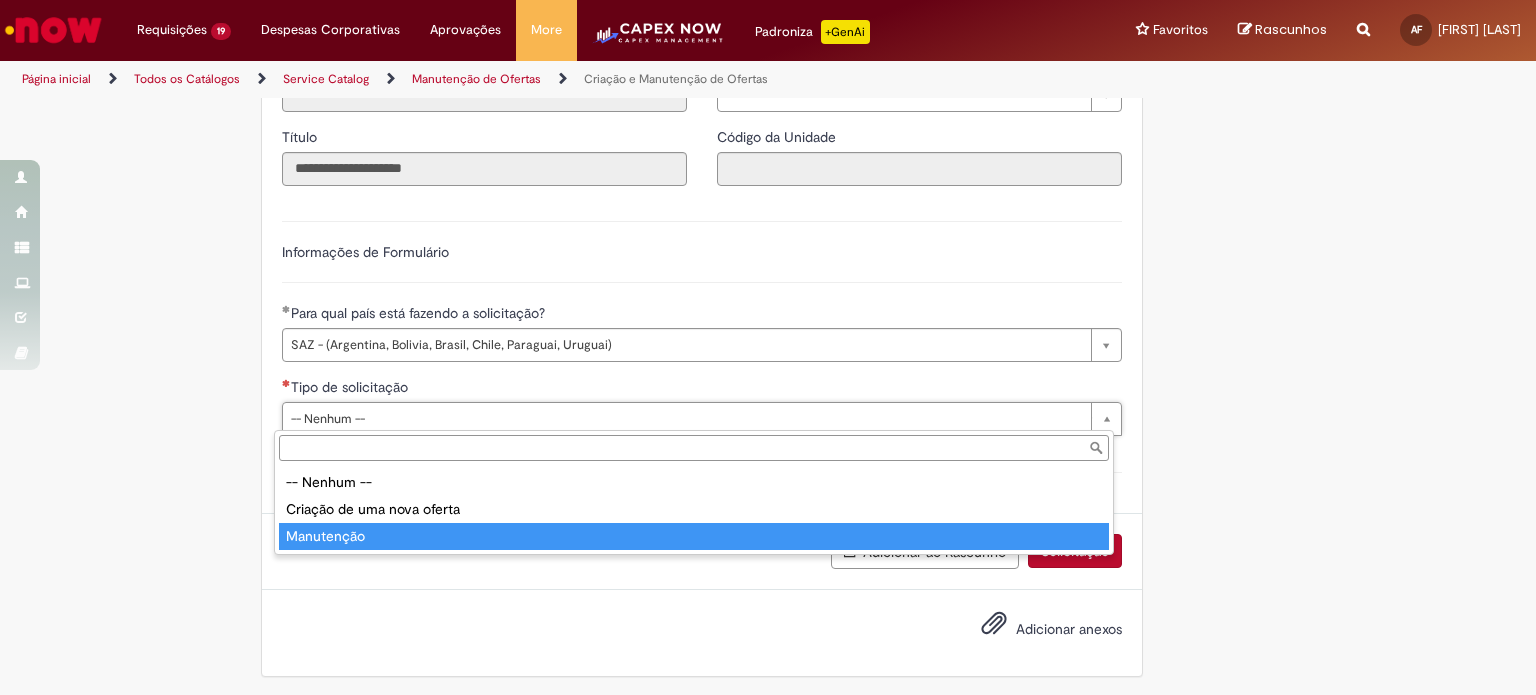 type on "**********" 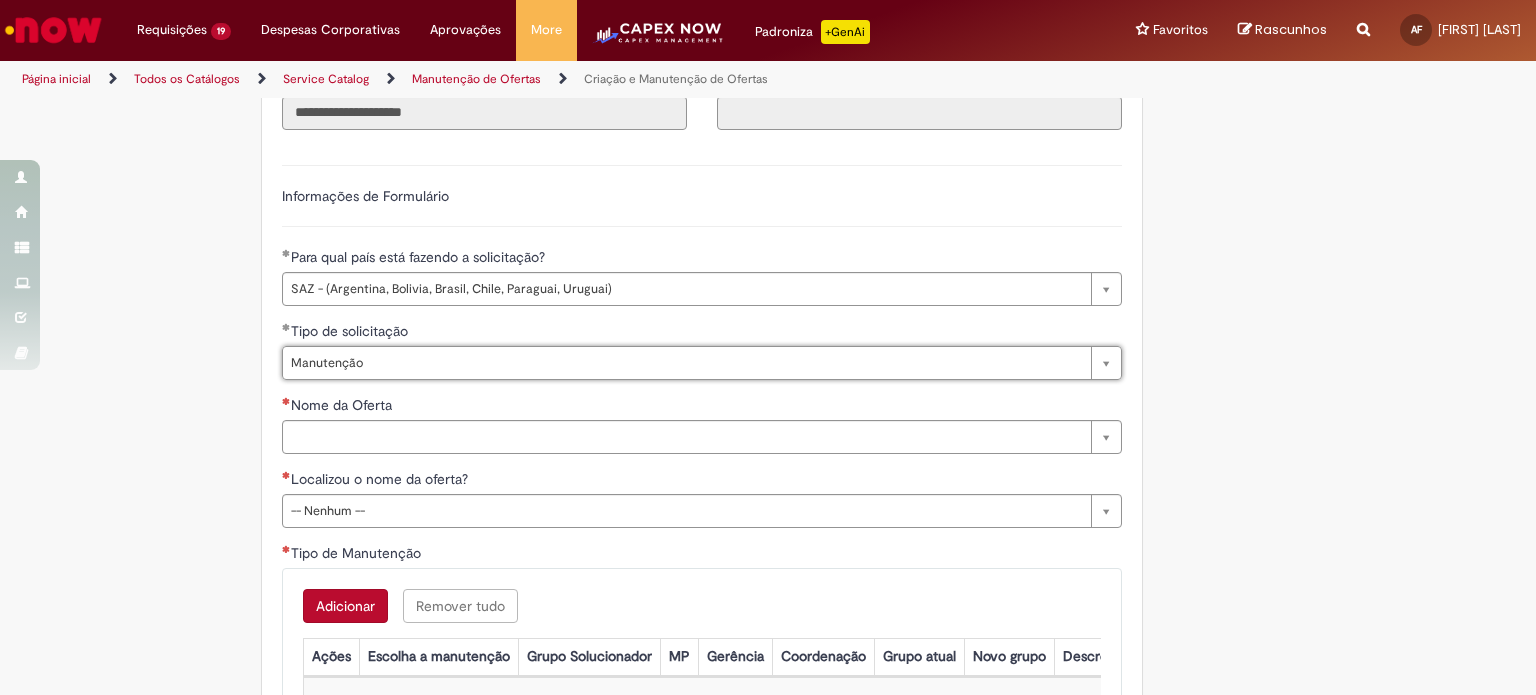 scroll, scrollTop: 1506, scrollLeft: 0, axis: vertical 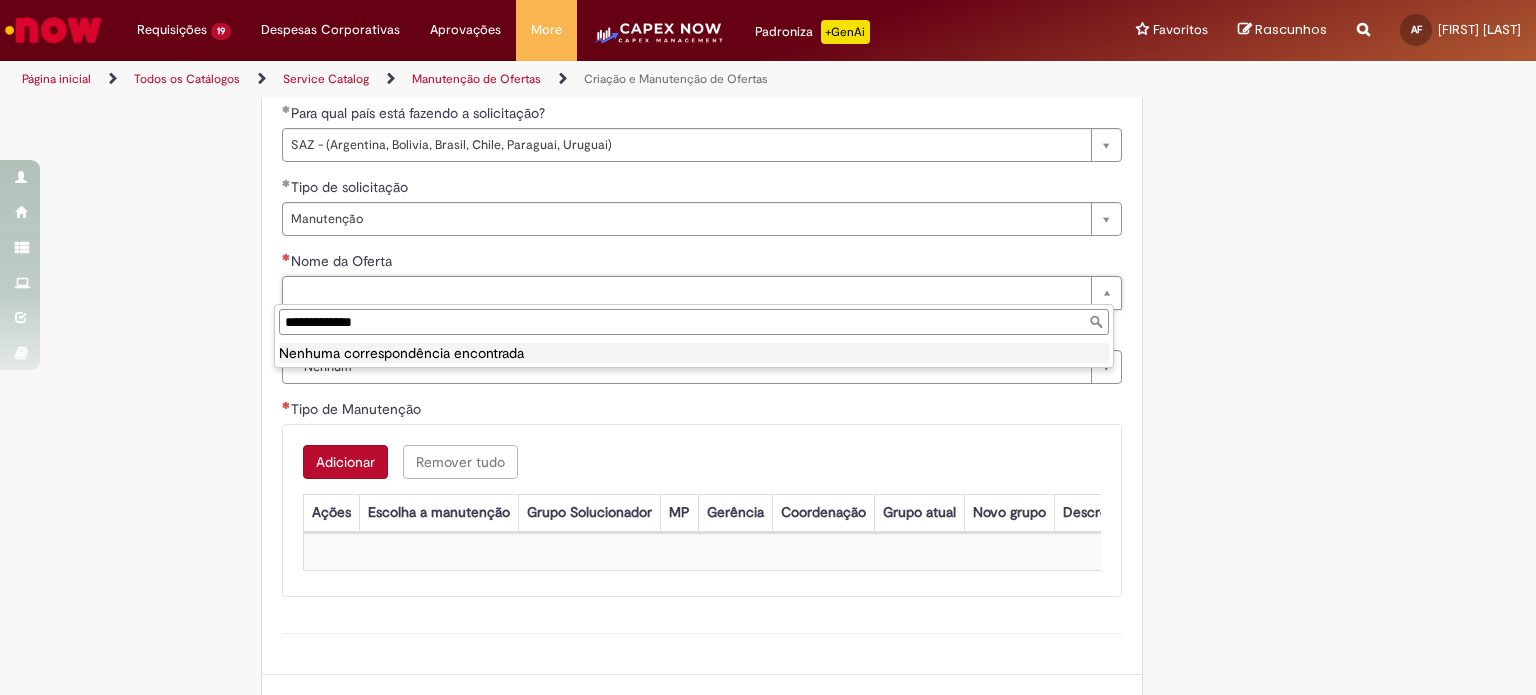 drag, startPoint x: 454, startPoint y: 322, endPoint x: 194, endPoint y: 298, distance: 261.10535 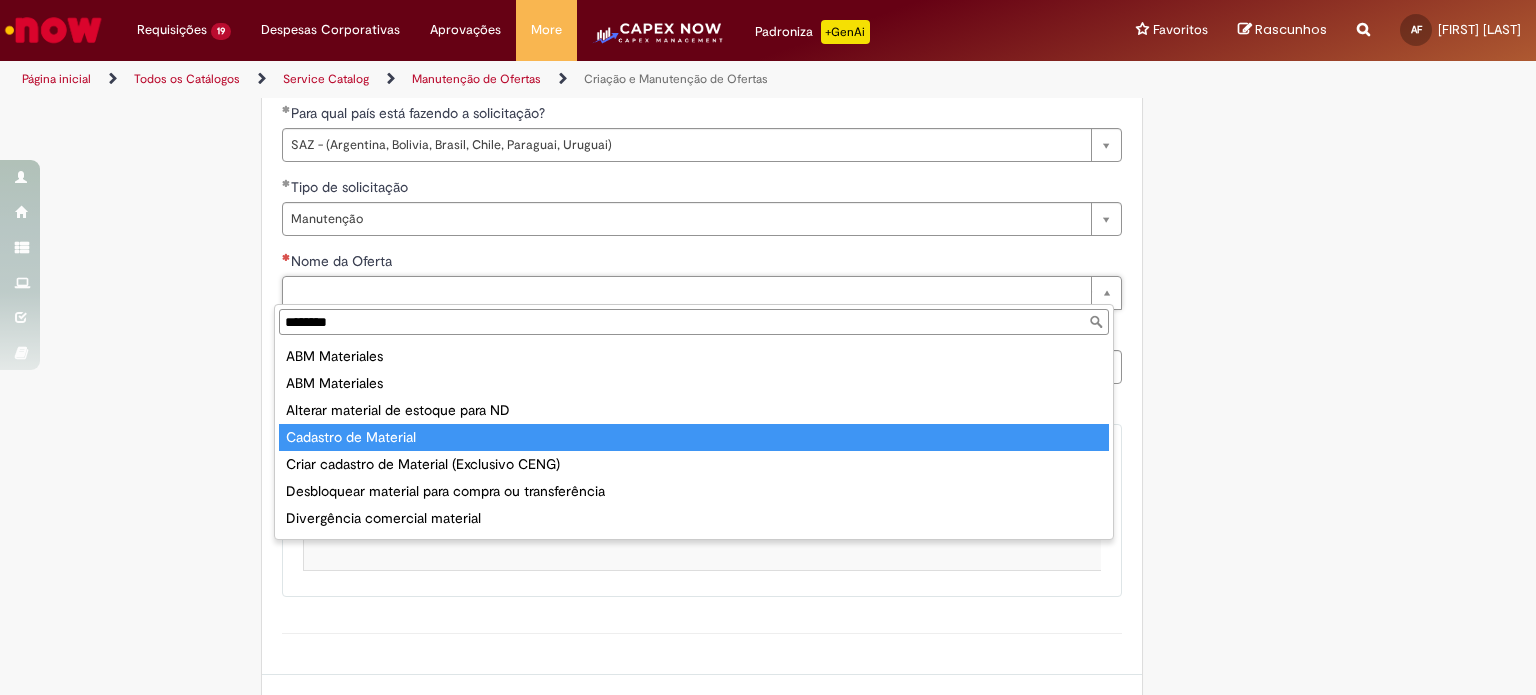 type on "********" 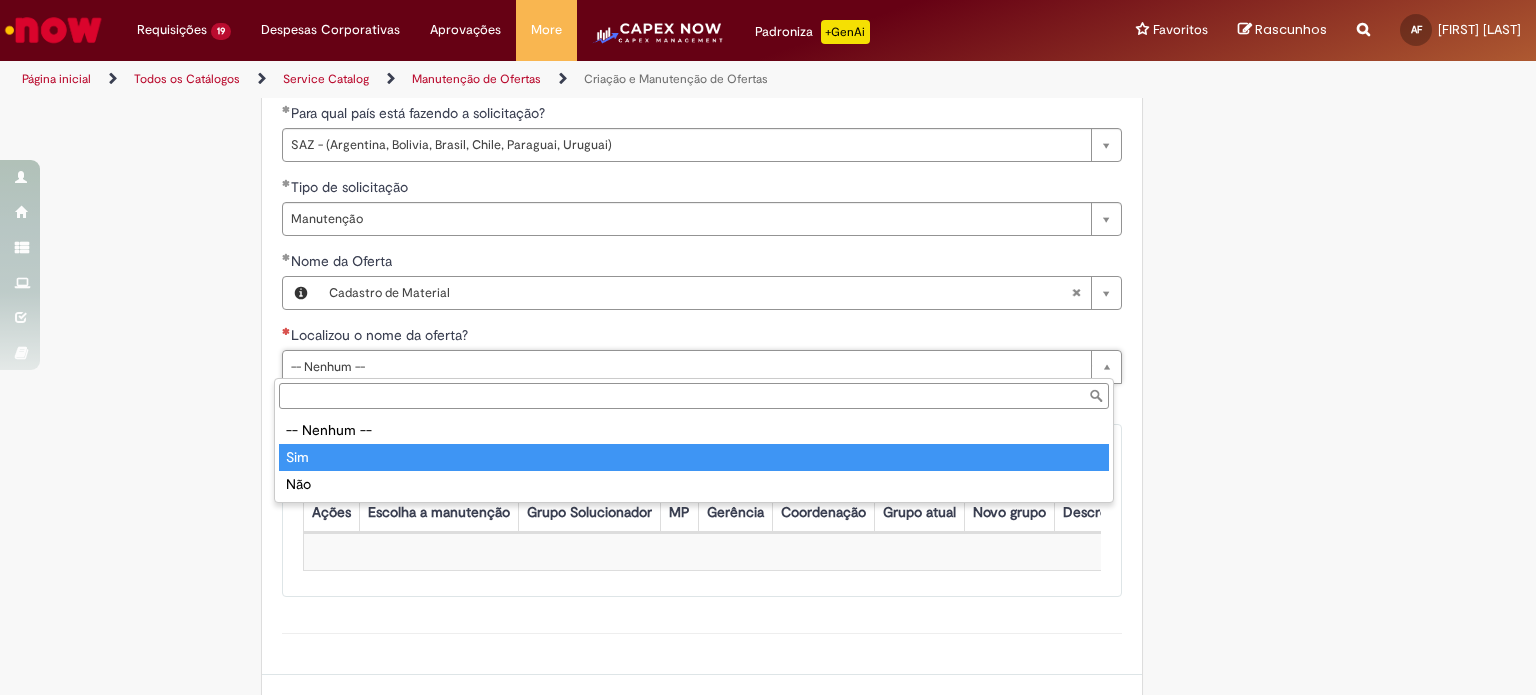 type on "***" 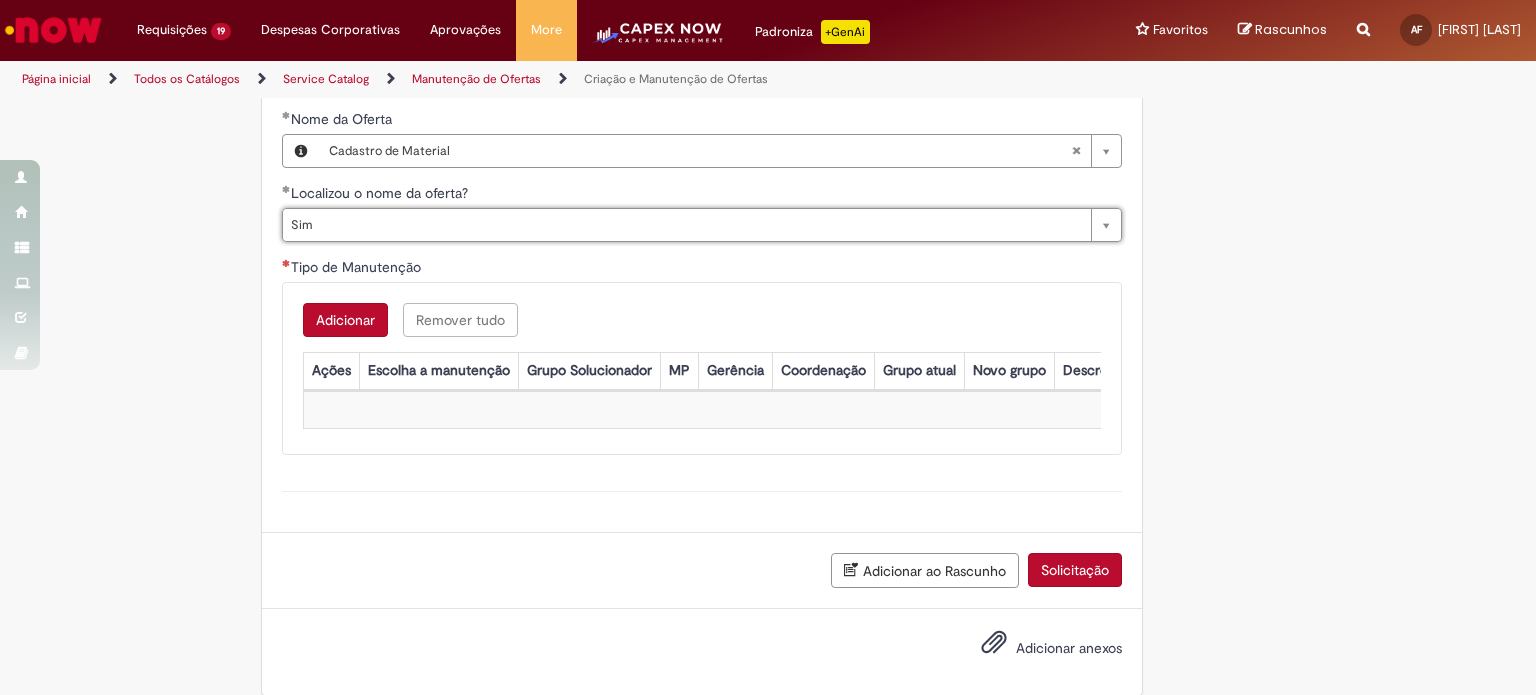scroll, scrollTop: 1780, scrollLeft: 0, axis: vertical 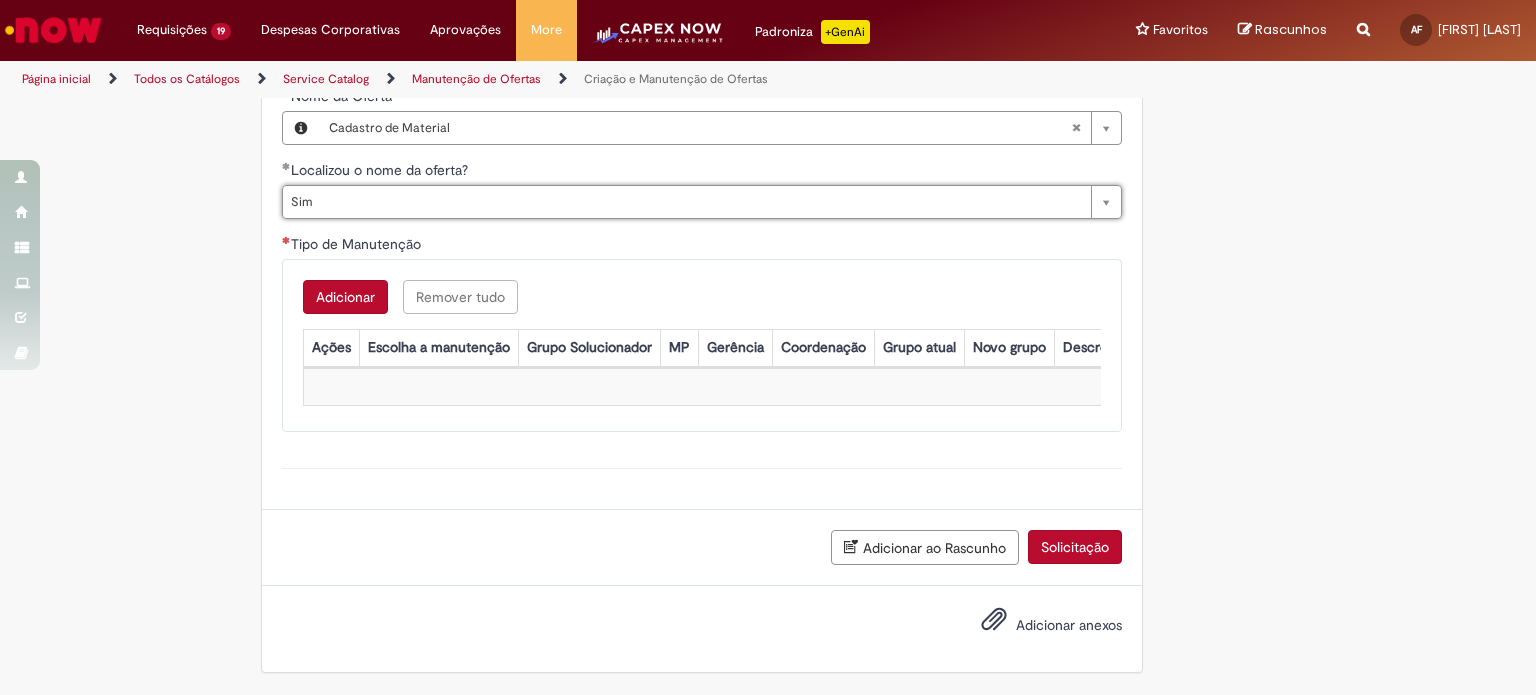 click on "Adicionar" at bounding box center (345, 297) 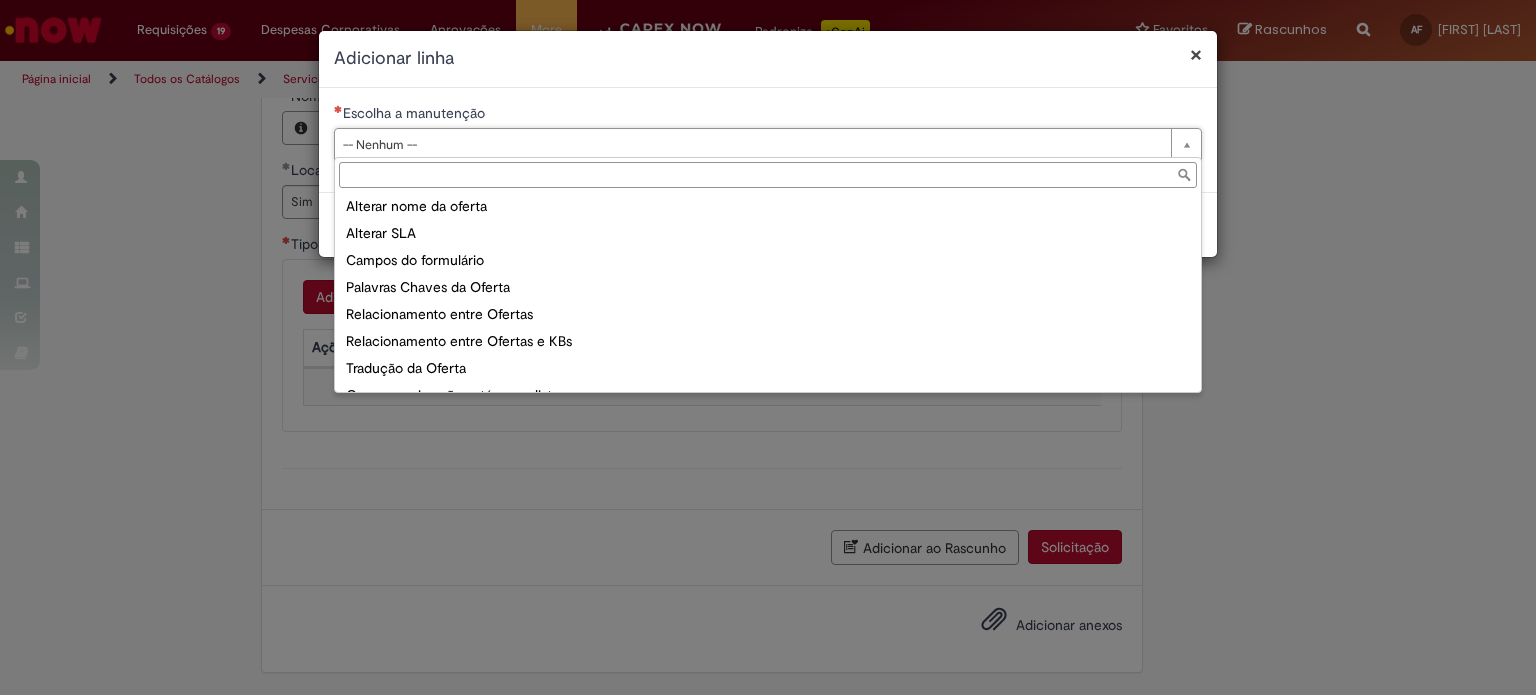 scroll, scrollTop: 159, scrollLeft: 0, axis: vertical 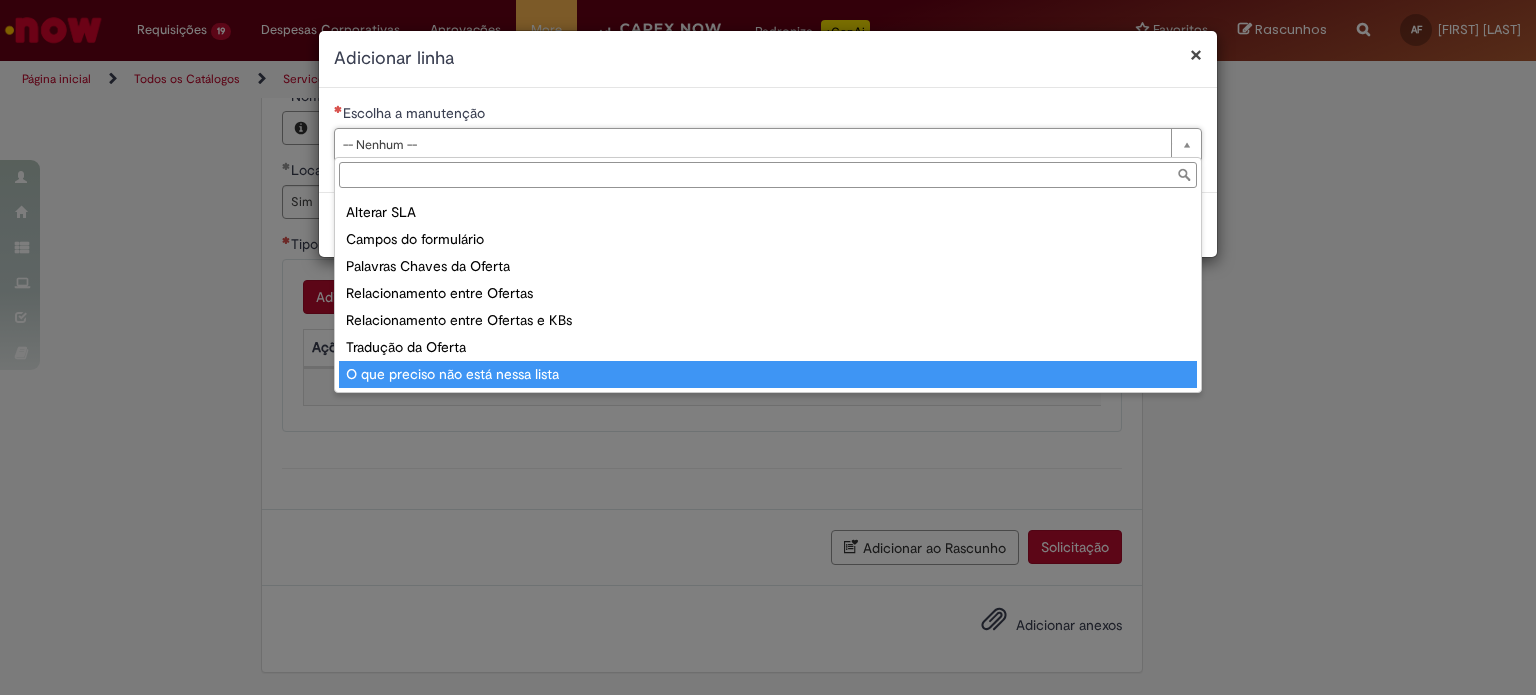 type on "**********" 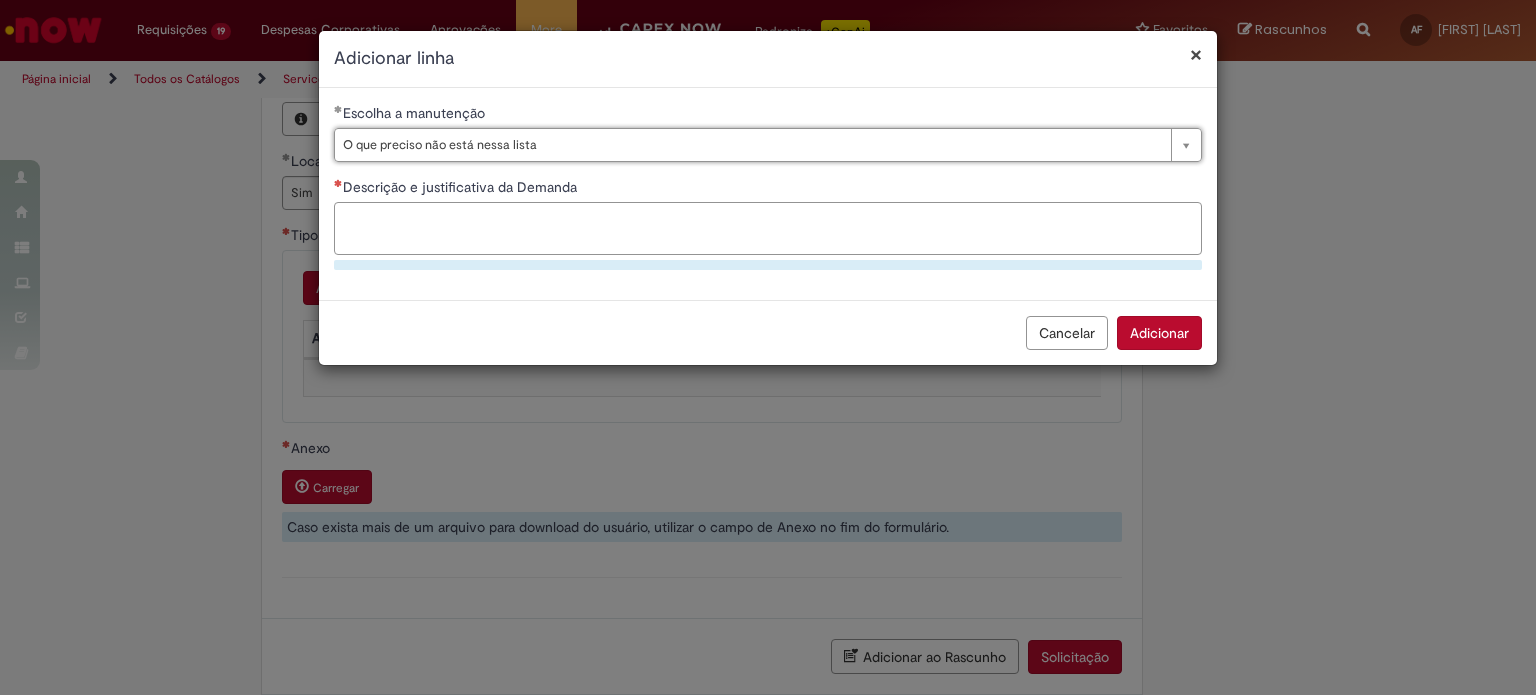 click on "Descrição e justificativa da Demanda" at bounding box center [768, 229] 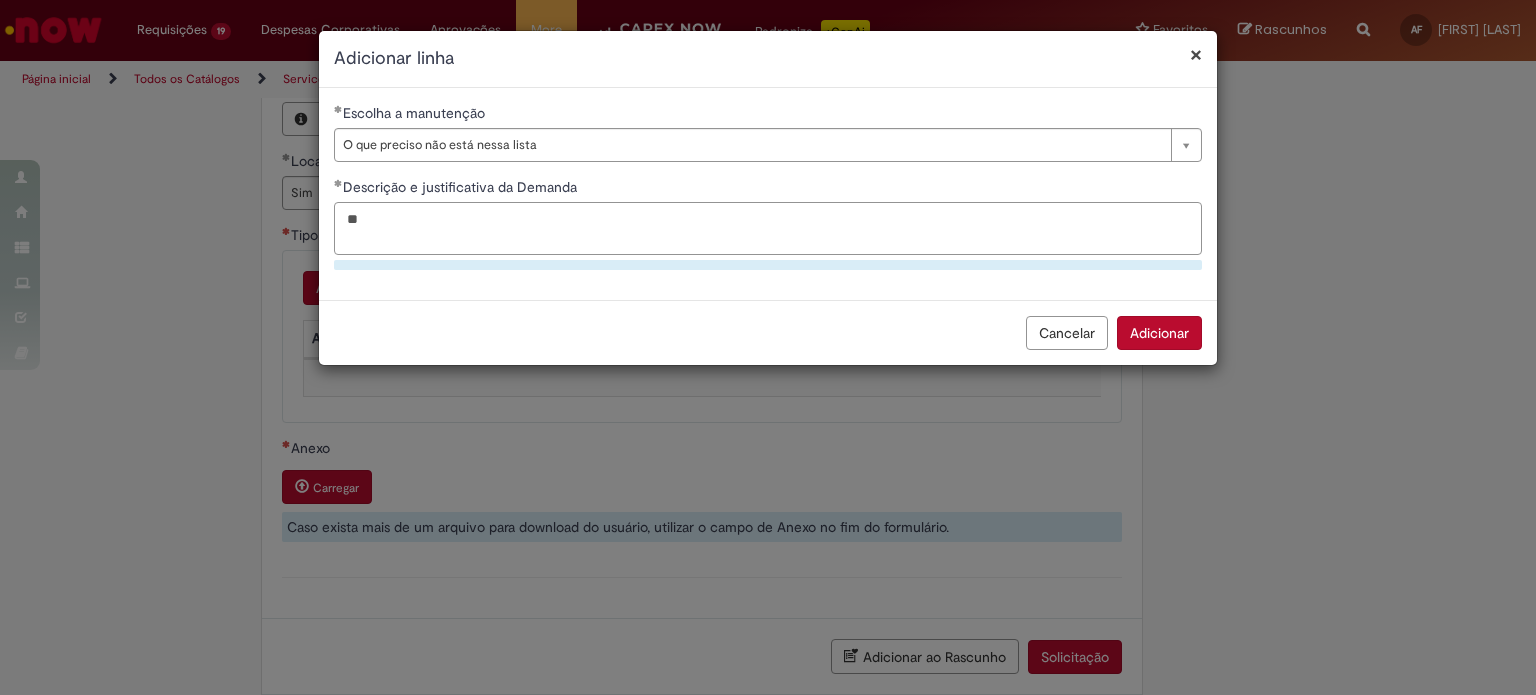 type on "*" 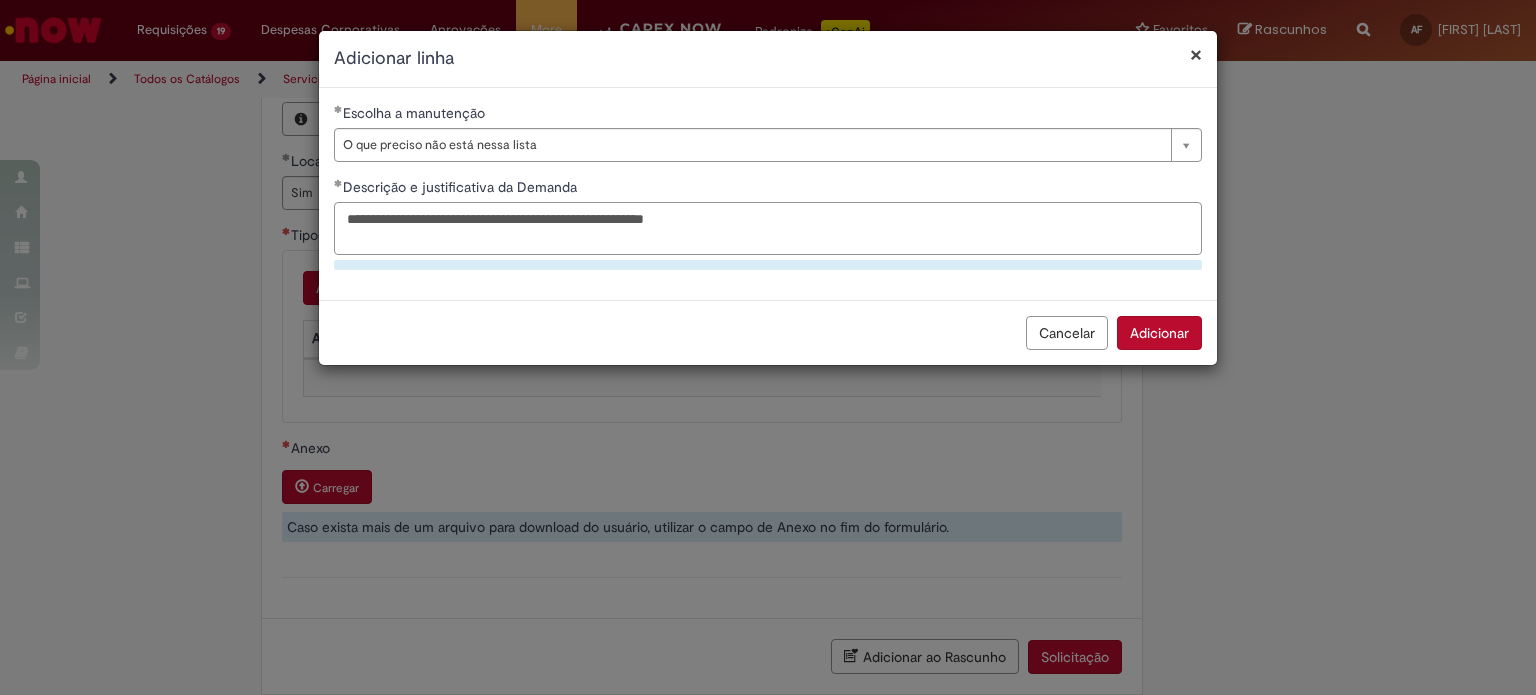 drag, startPoint x: 844, startPoint y: 217, endPoint x: 639, endPoint y: 227, distance: 205.24376 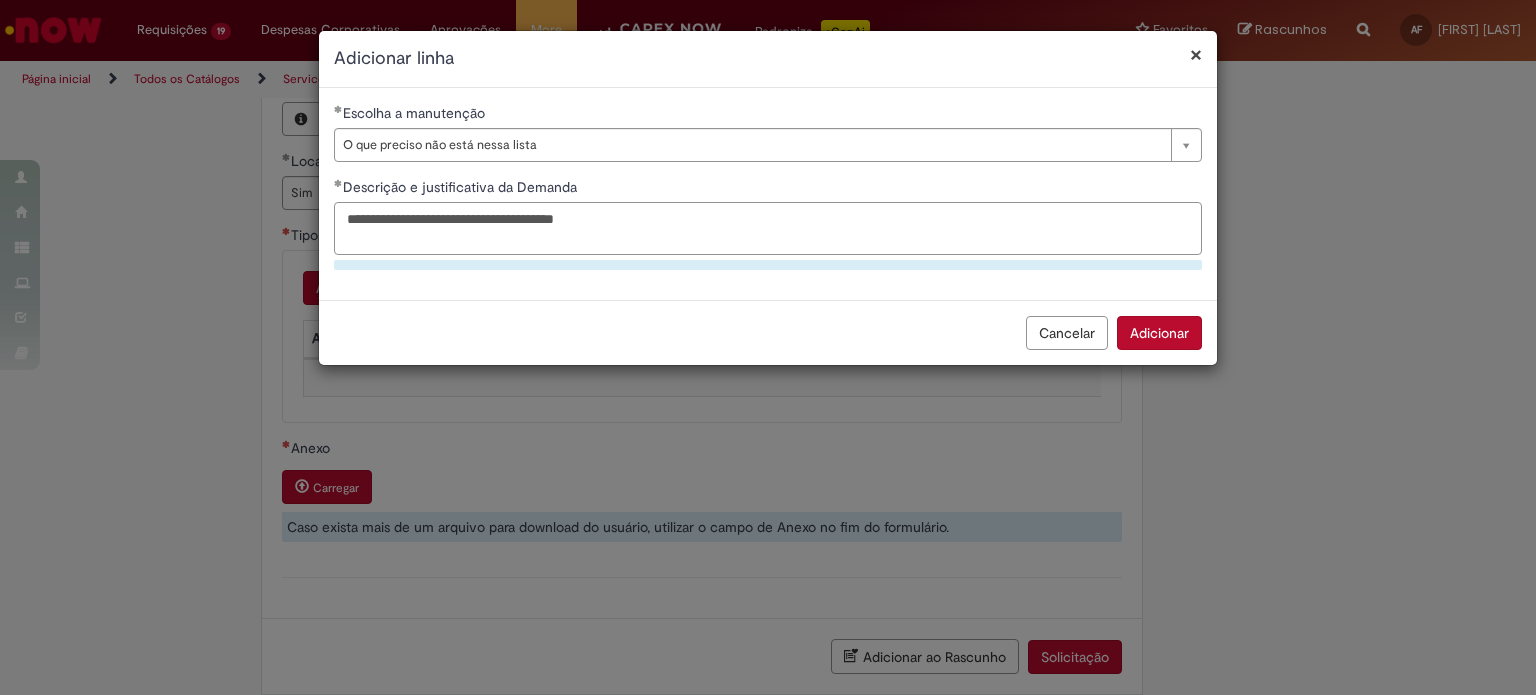 click on "**********" at bounding box center (768, 229) 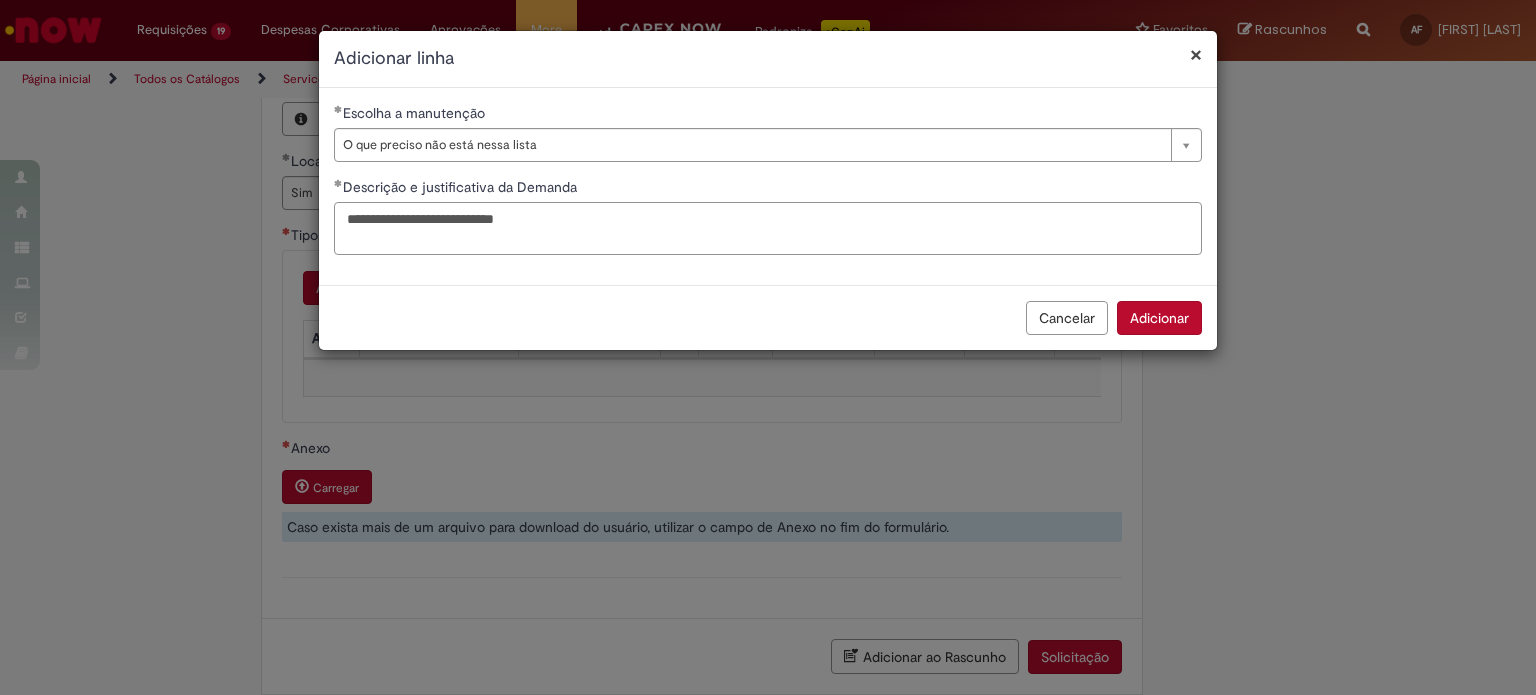 paste on "**********" 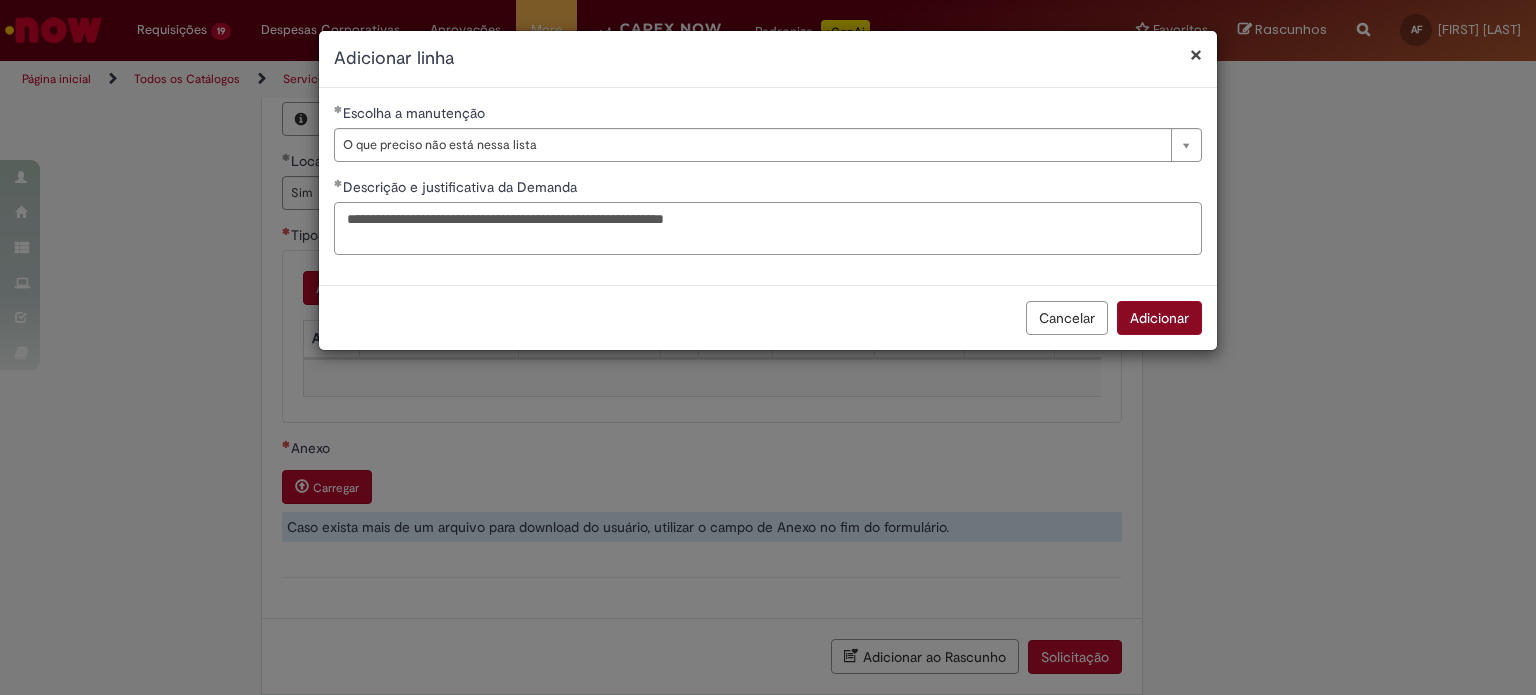 type on "**********" 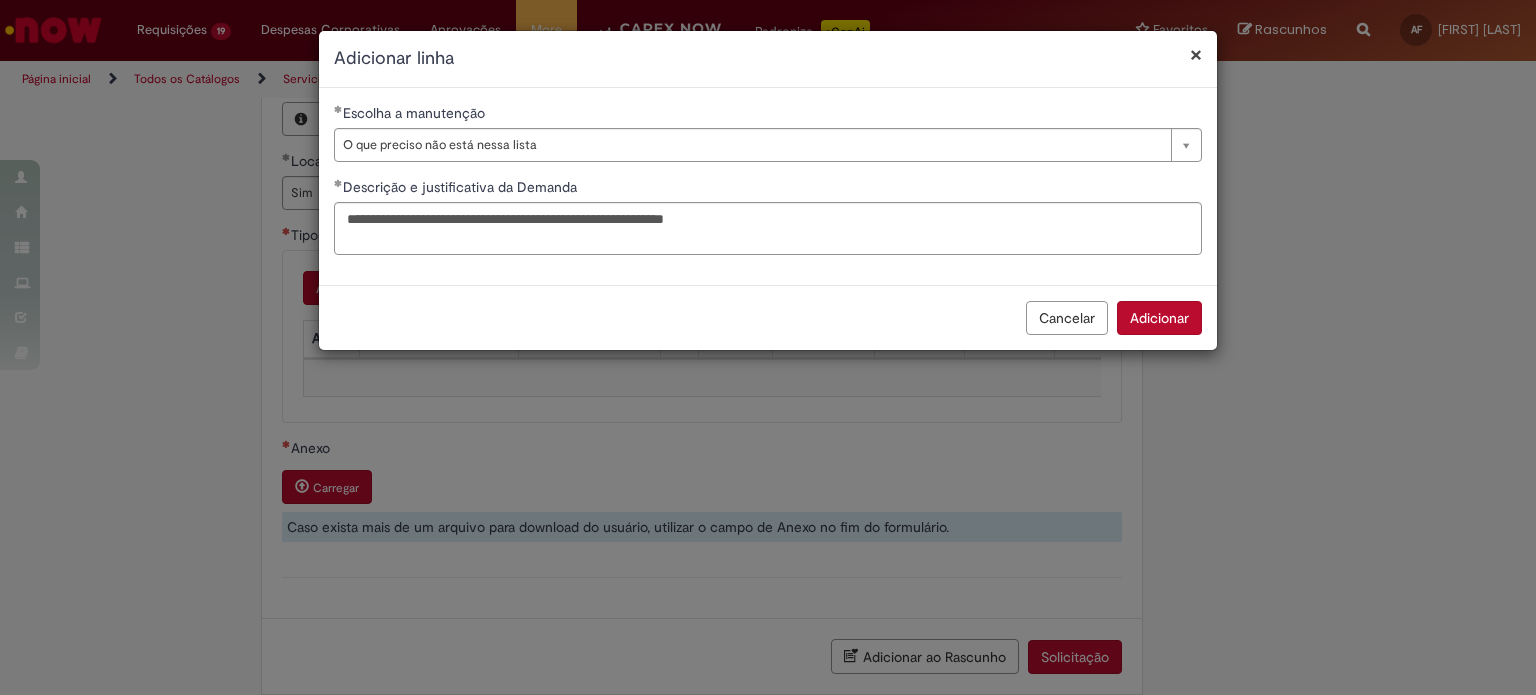 click on "Adicionar" at bounding box center (1159, 318) 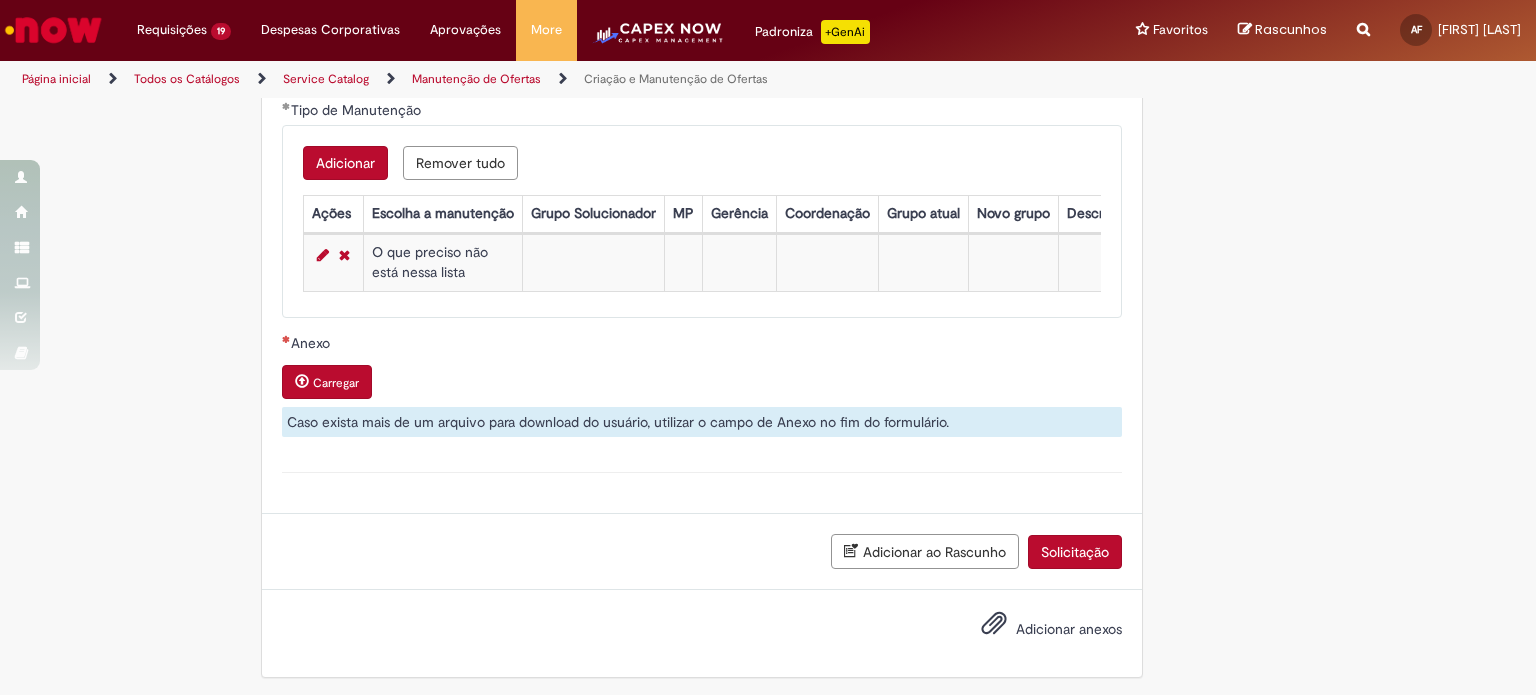 scroll, scrollTop: 1918, scrollLeft: 0, axis: vertical 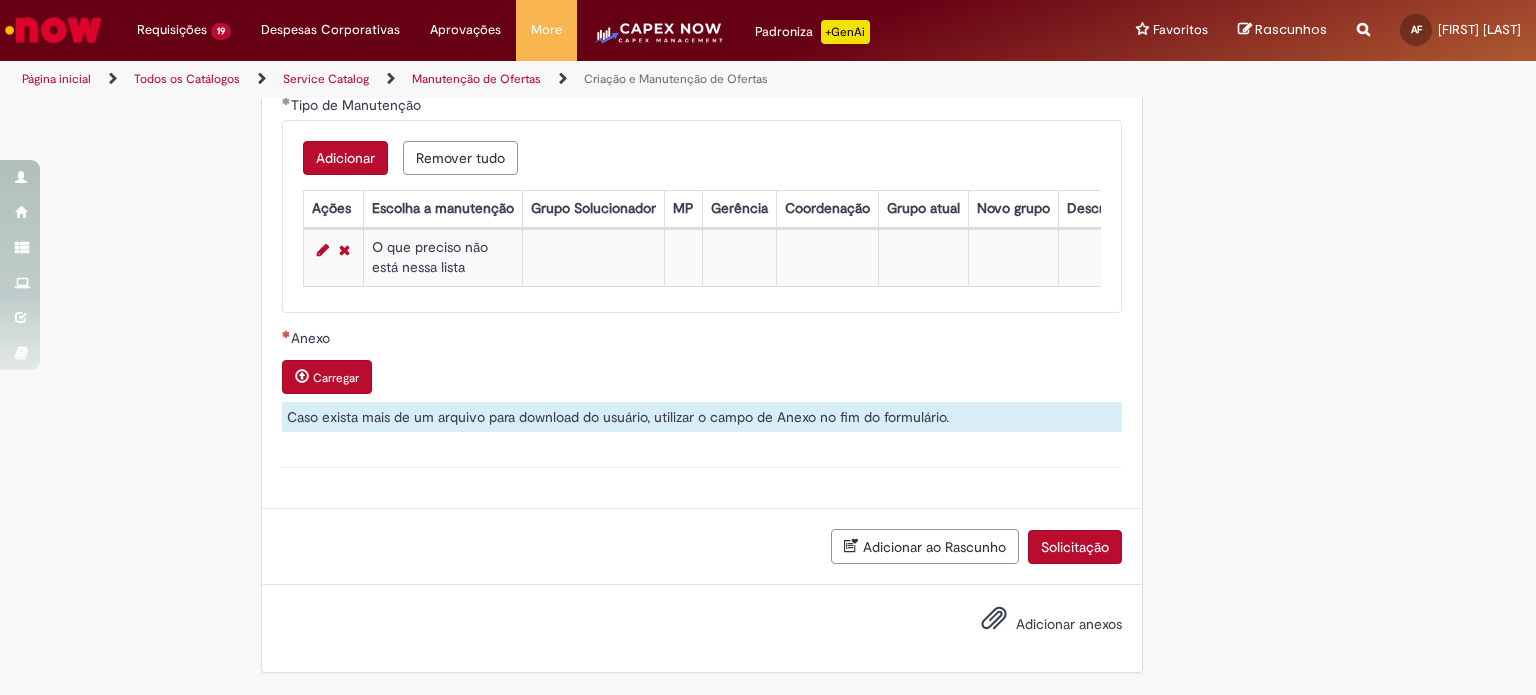 click on "Adicionar anexos" at bounding box center [1069, 624] 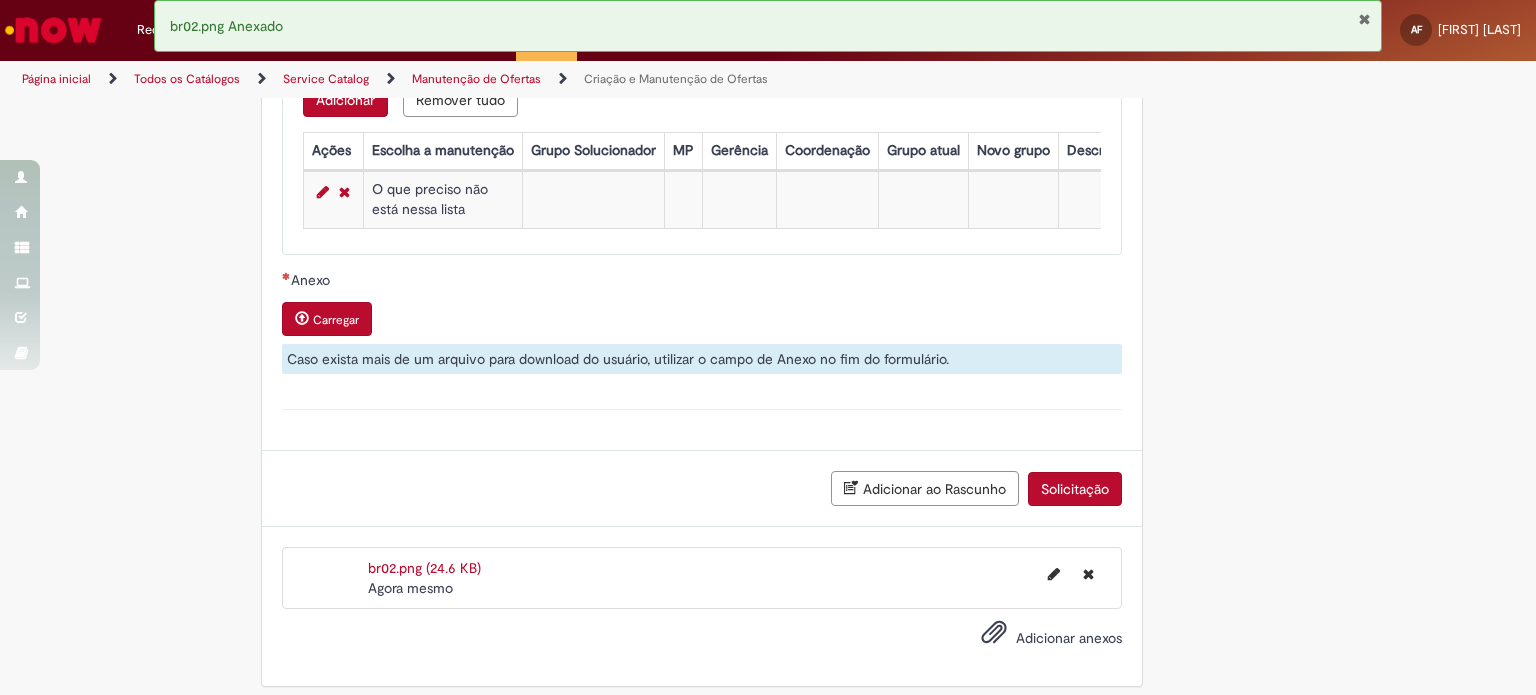 scroll, scrollTop: 1990, scrollLeft: 0, axis: vertical 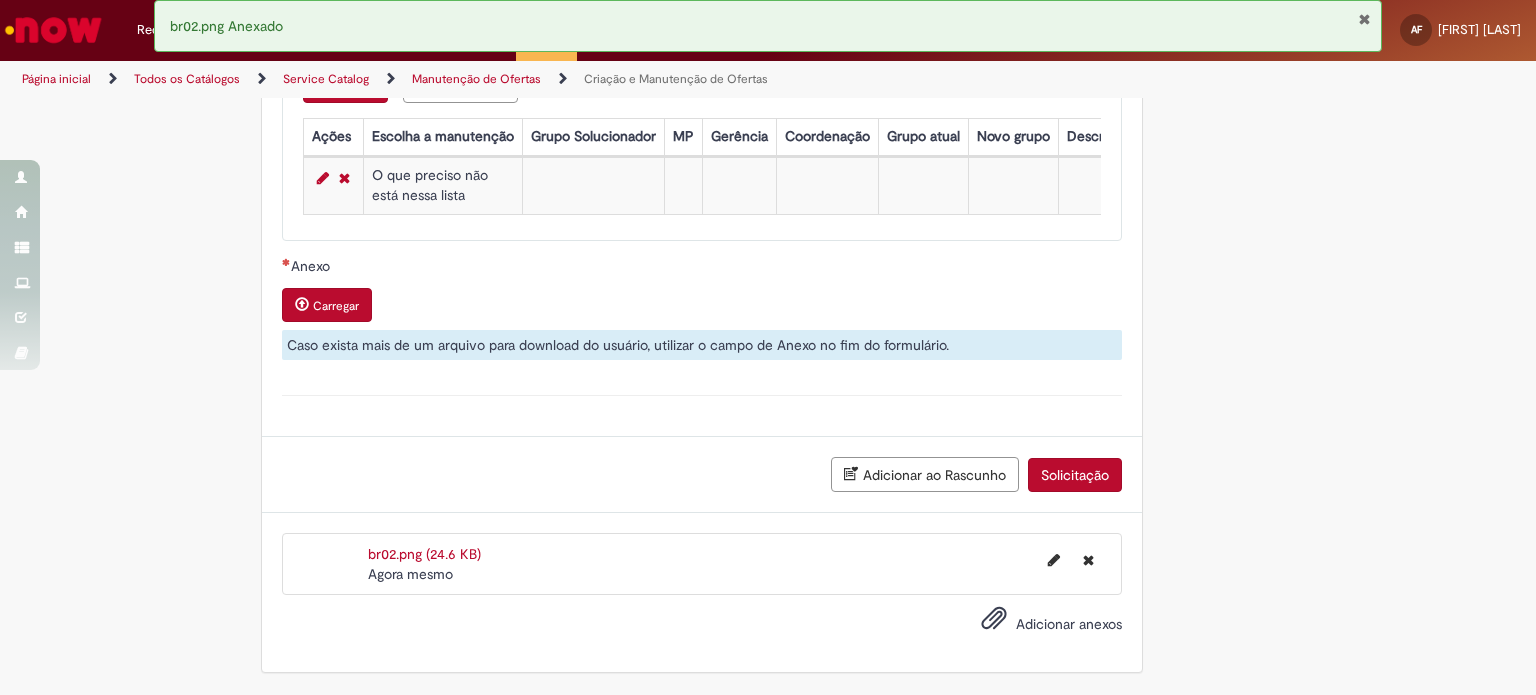 click on "Carregar" at bounding box center [327, 305] 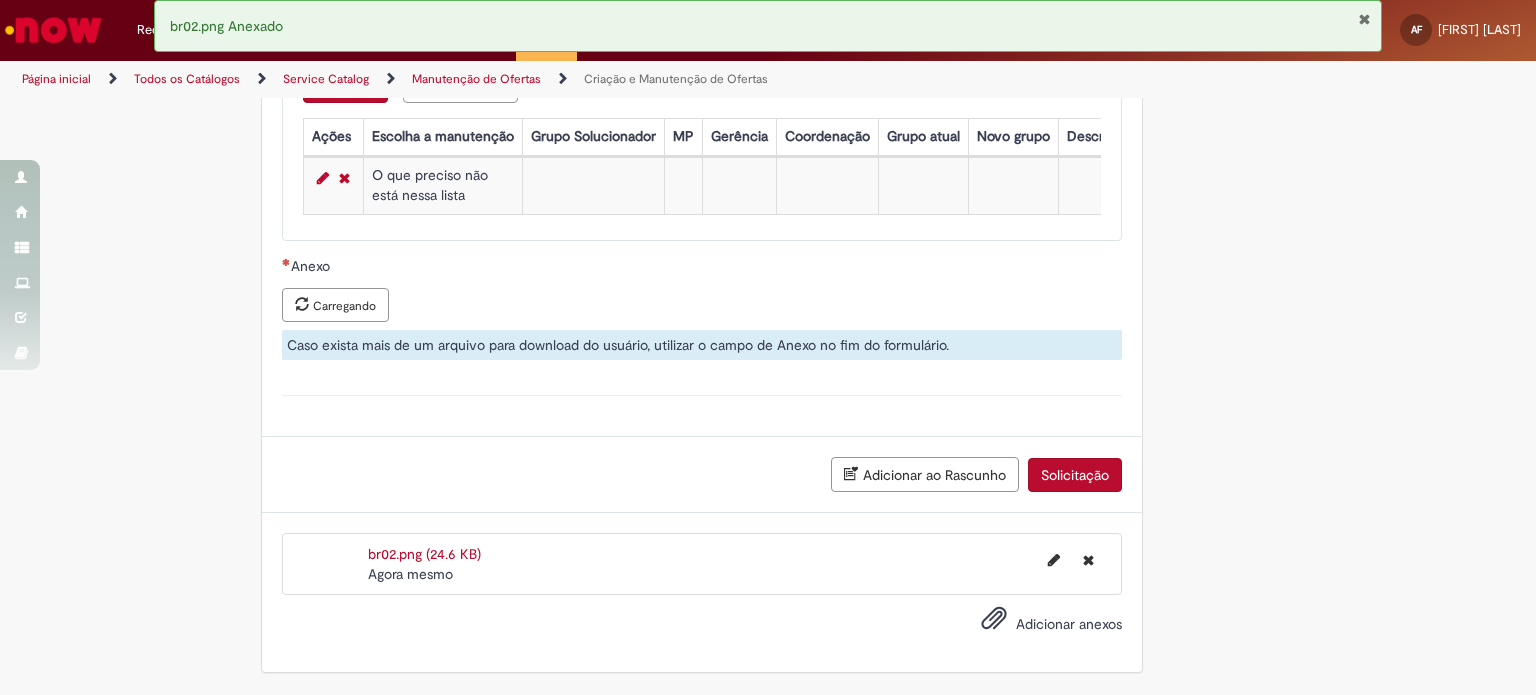 scroll, scrollTop: 1975, scrollLeft: 0, axis: vertical 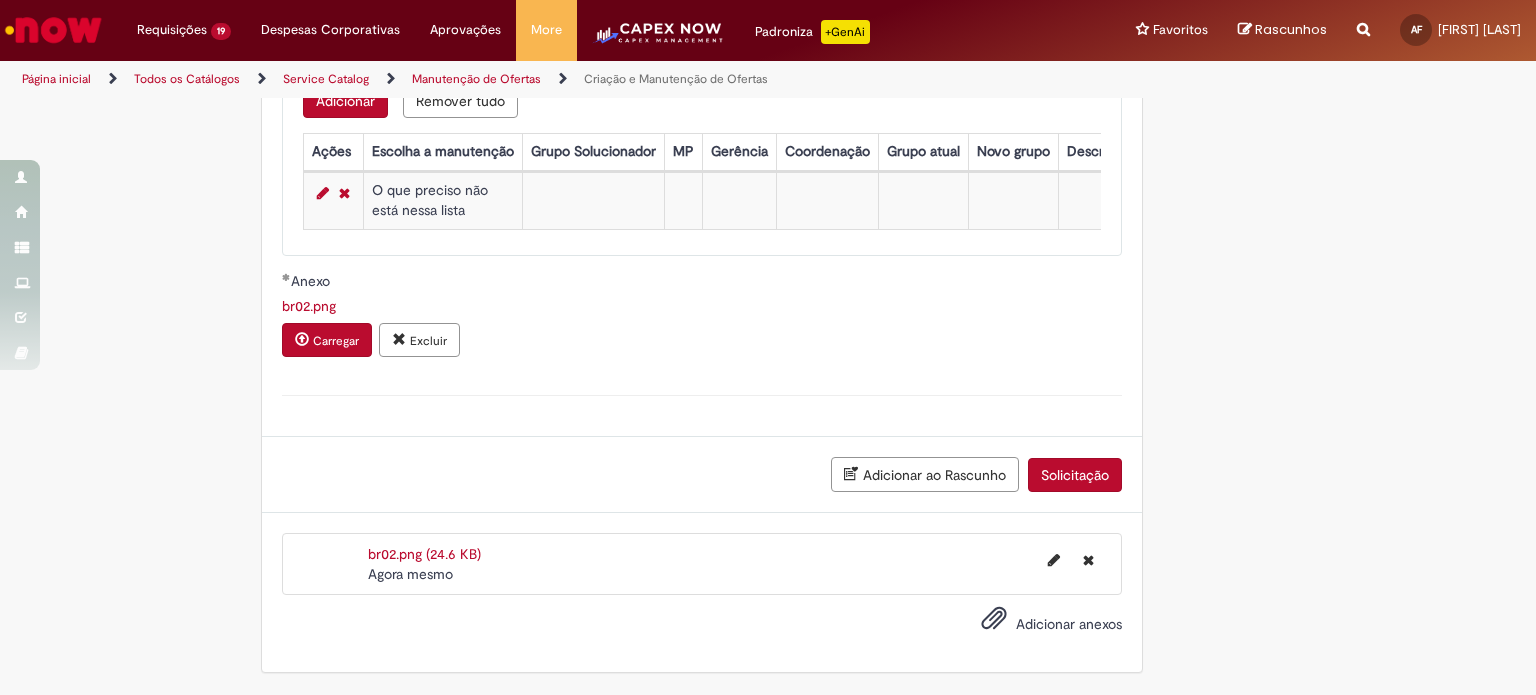 click on "Solicitação" at bounding box center [1075, 475] 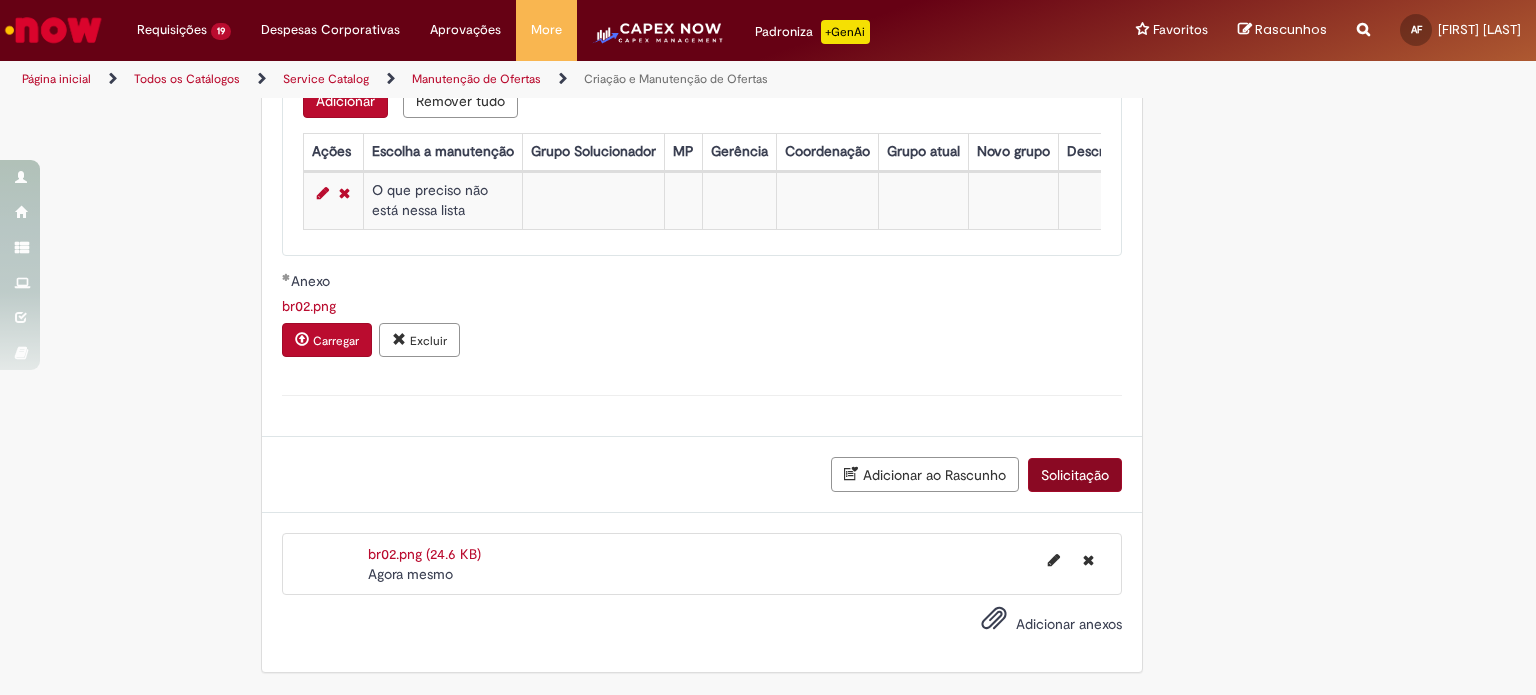 scroll, scrollTop: 1929, scrollLeft: 0, axis: vertical 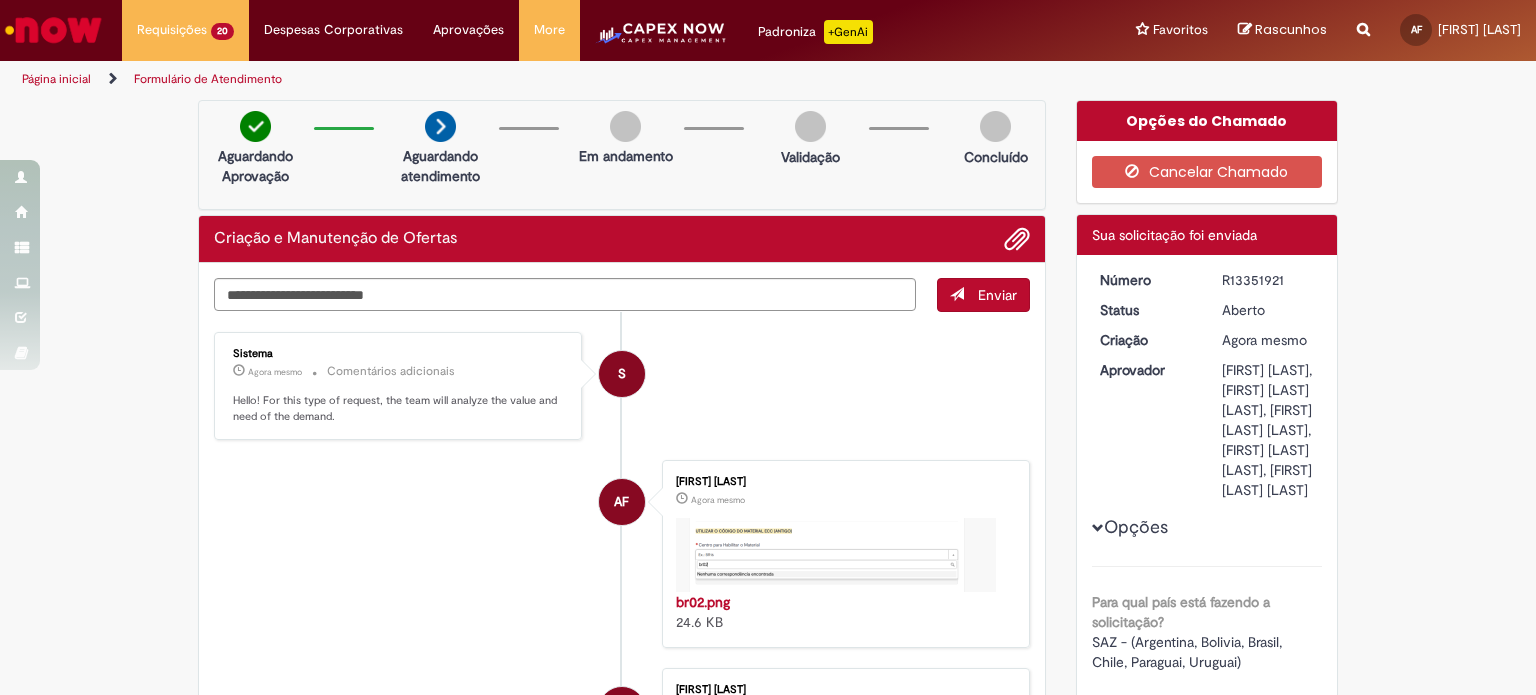 click on "R13351921" at bounding box center [1268, 280] 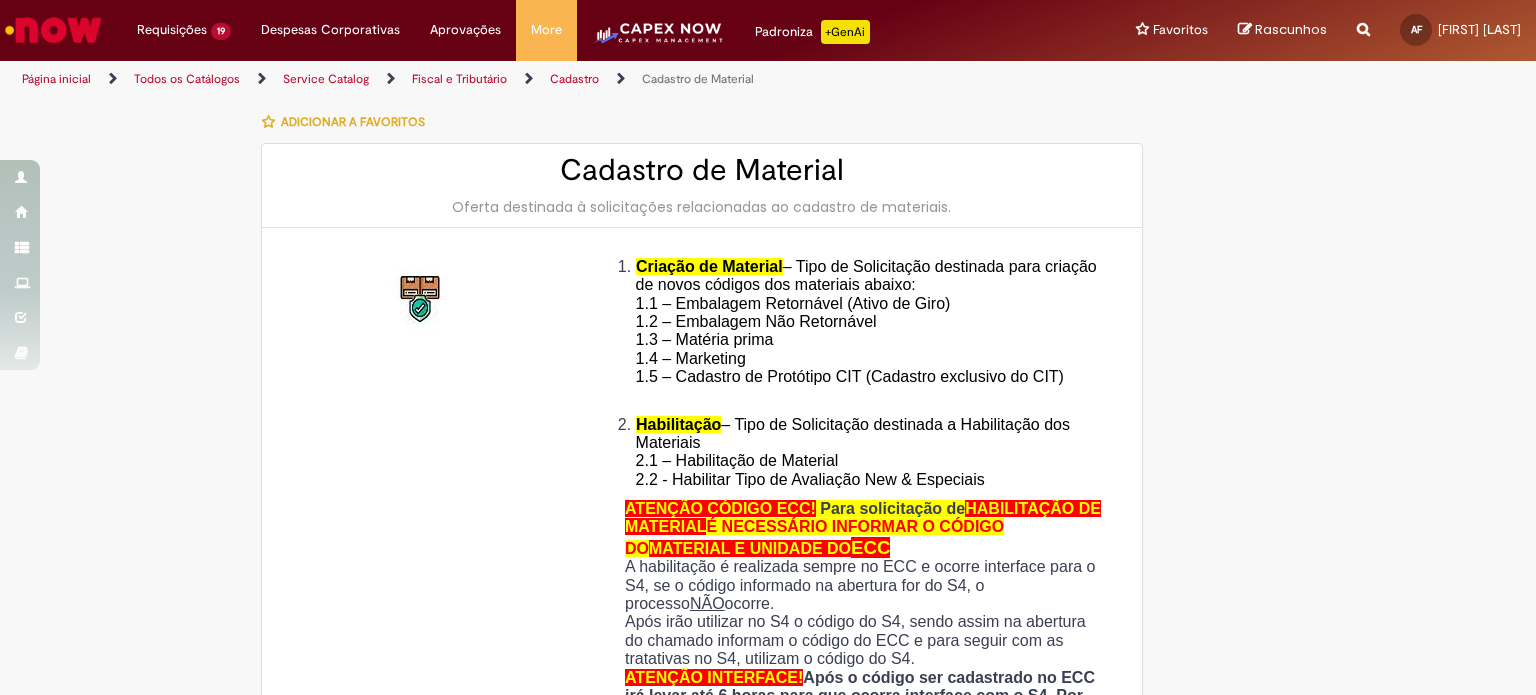 scroll, scrollTop: 0, scrollLeft: 0, axis: both 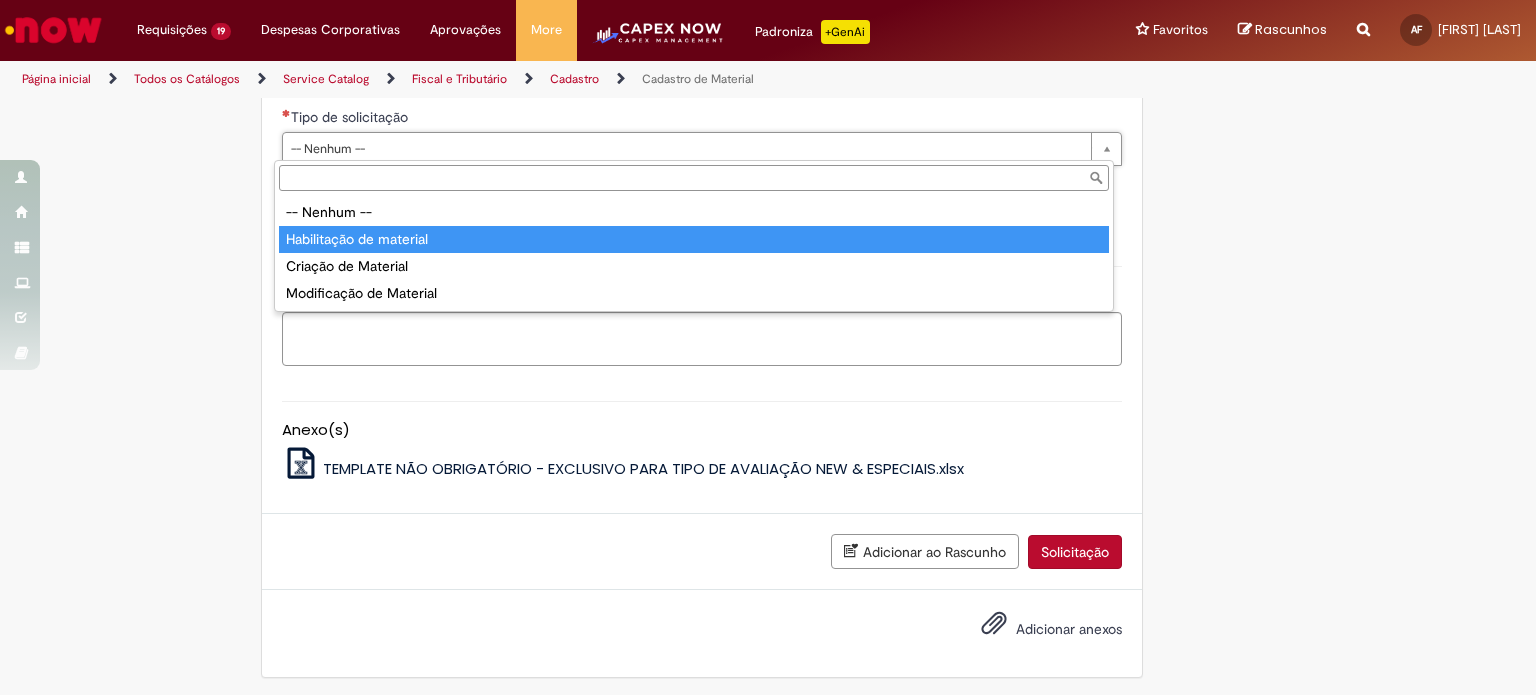 type on "**********" 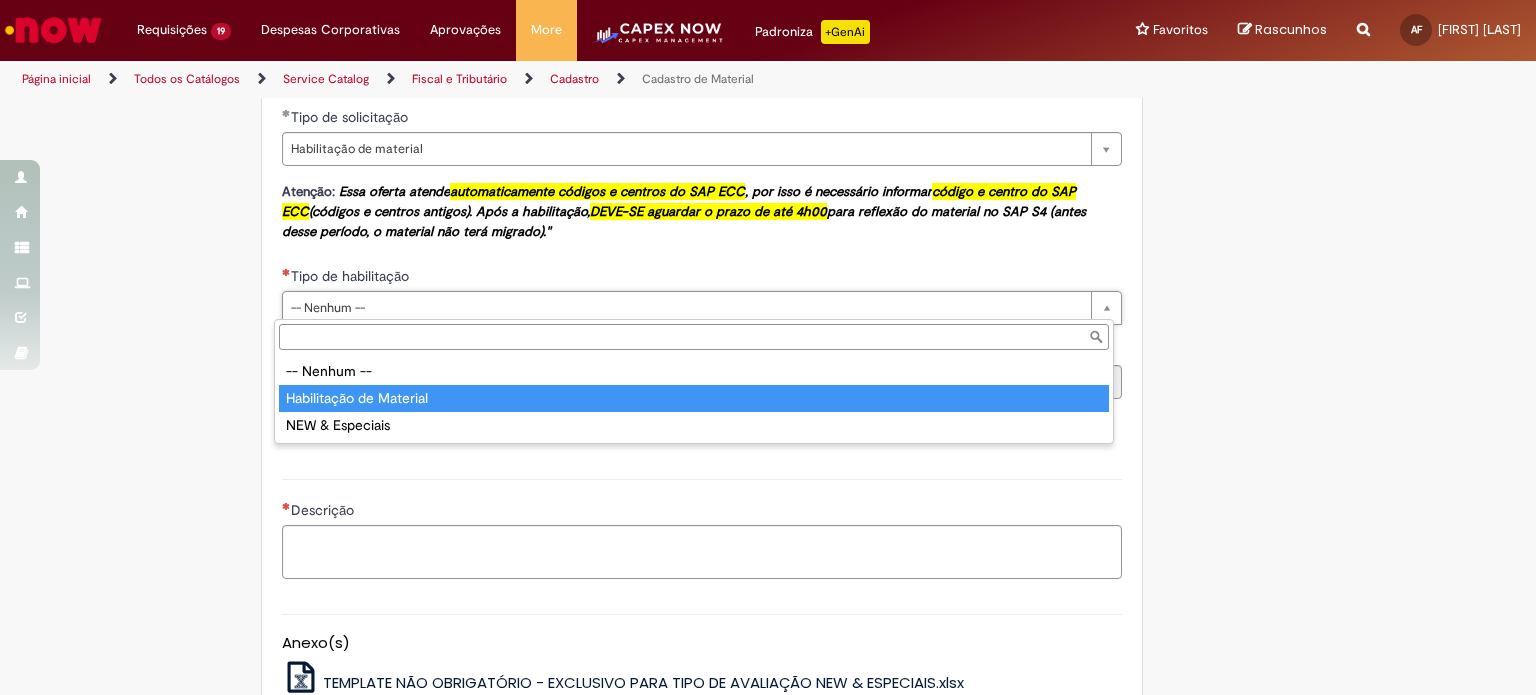 type on "**********" 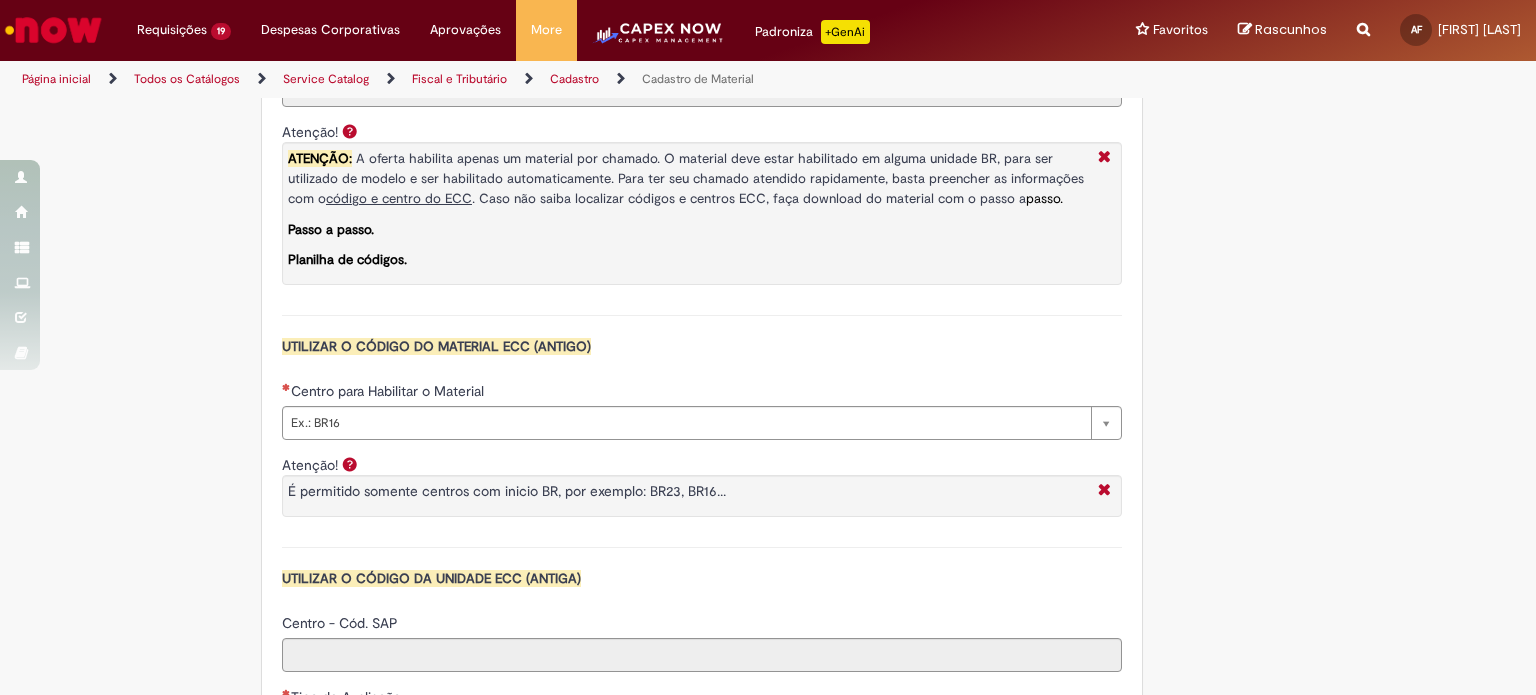 scroll, scrollTop: 1708, scrollLeft: 0, axis: vertical 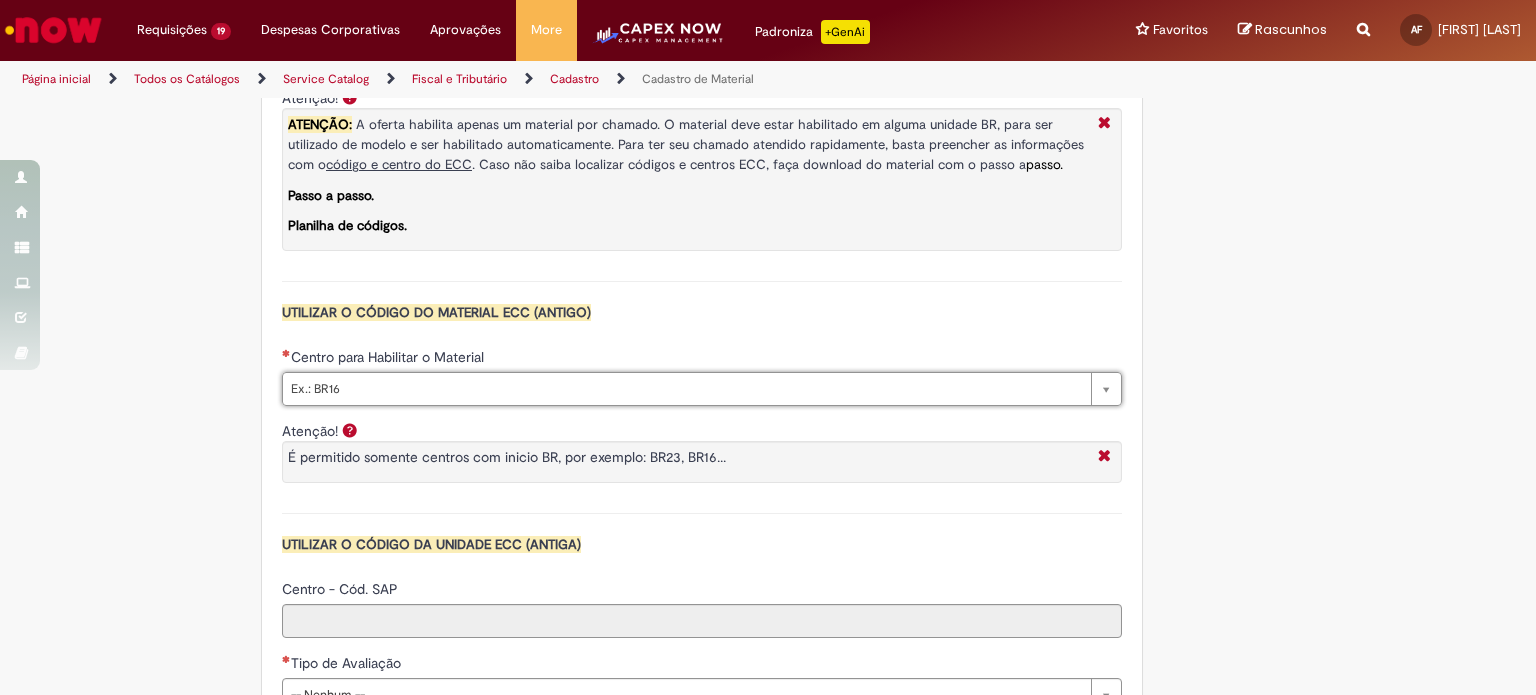 drag, startPoint x: 516, startPoint y: 346, endPoint x: 363, endPoint y: 346, distance: 153 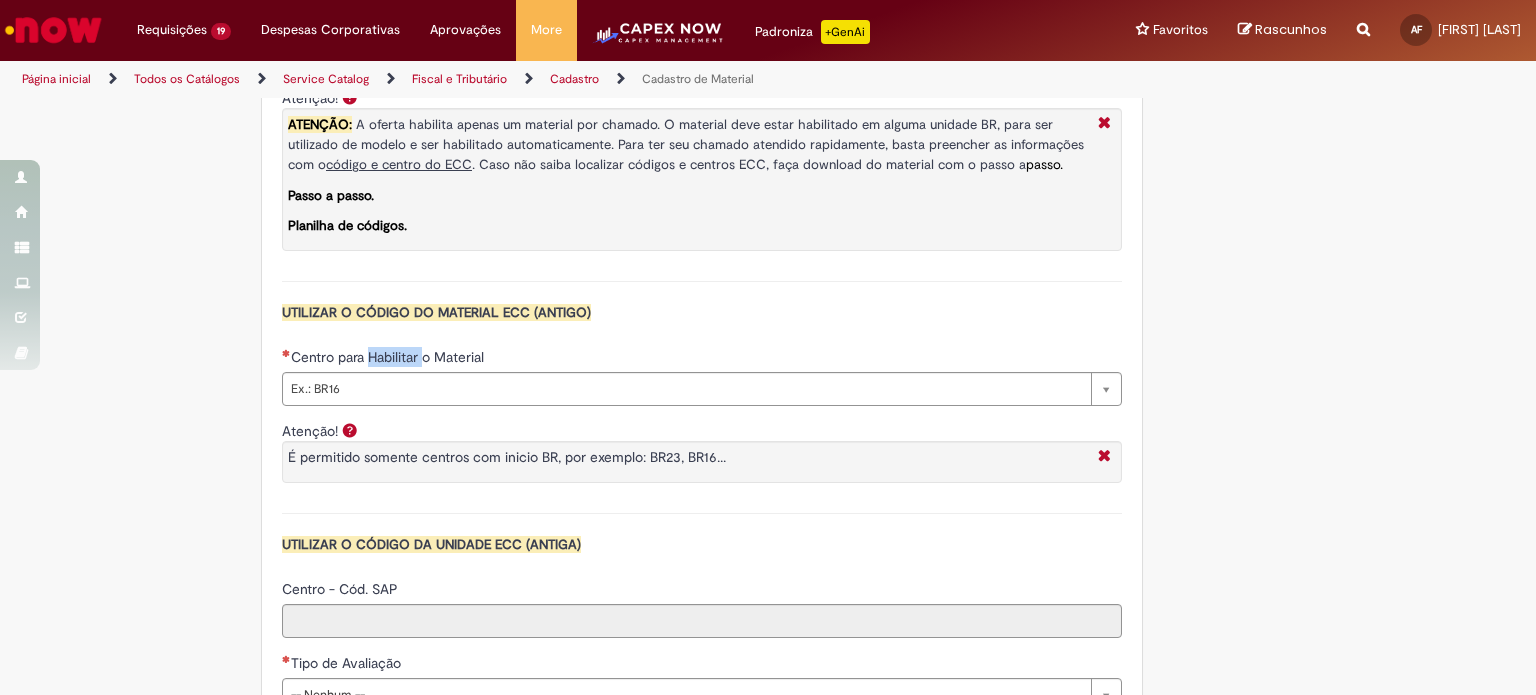 click on "Centro para Habilitar o Material" at bounding box center [389, 357] 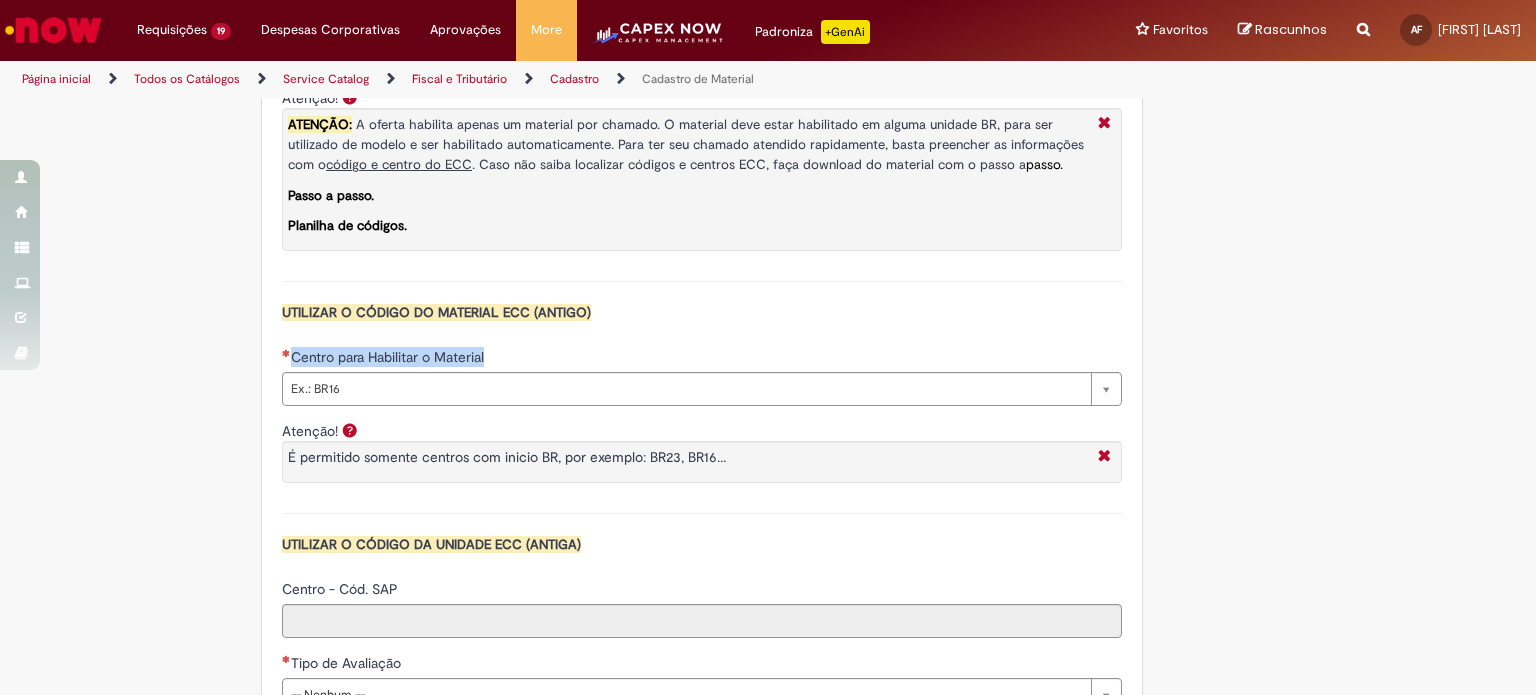 click on "Centro para Habilitar o Material" at bounding box center [389, 357] 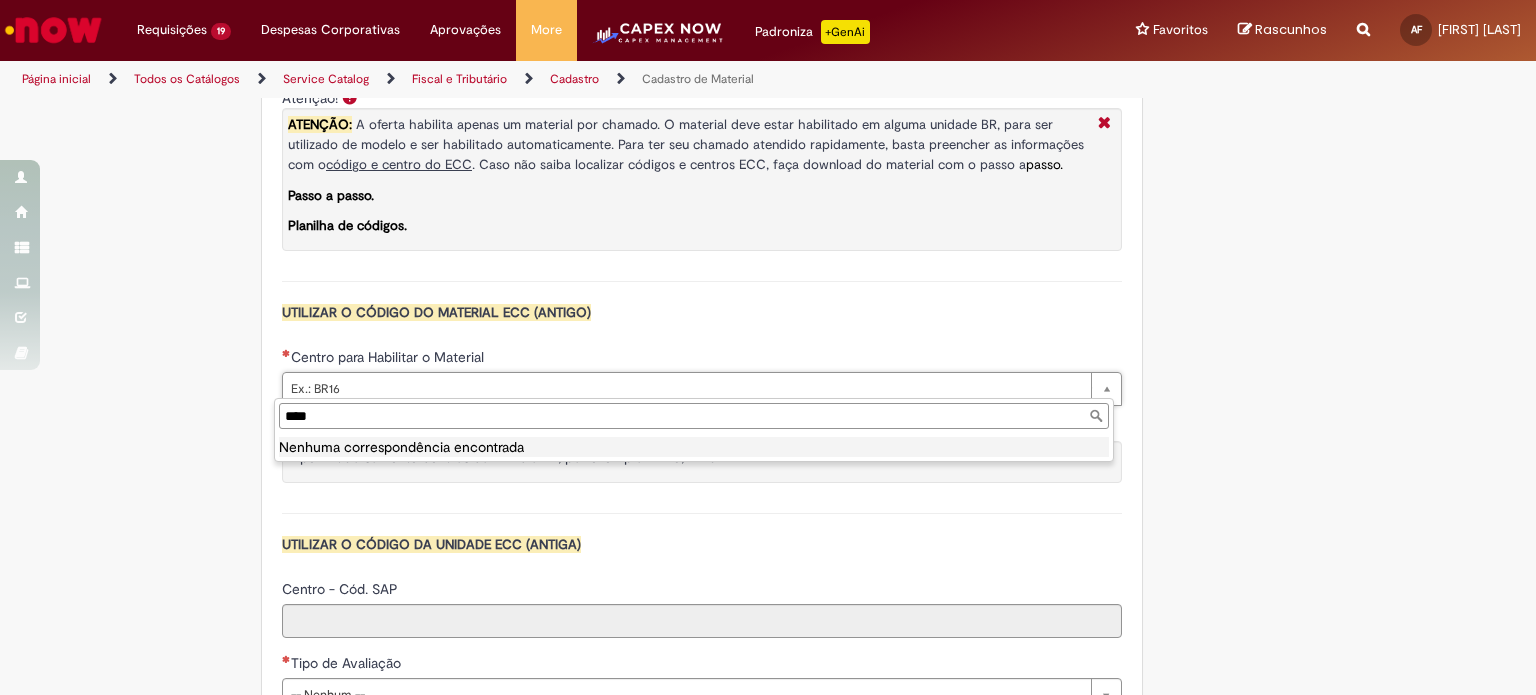 type on "****" 